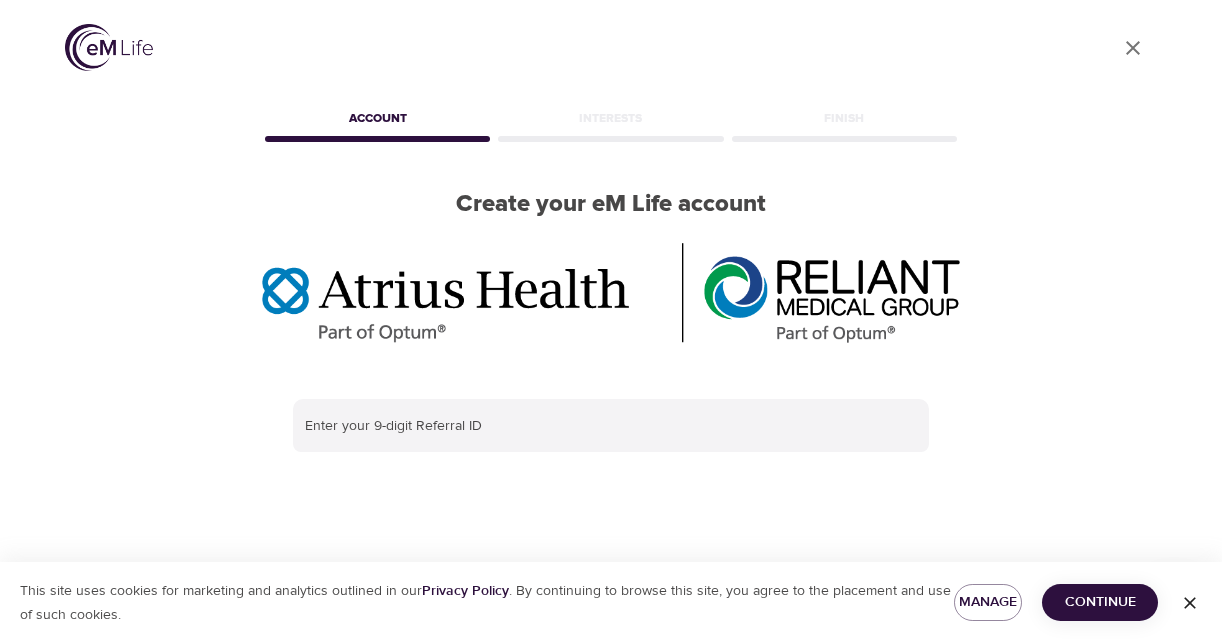 scroll, scrollTop: 0, scrollLeft: 0, axis: both 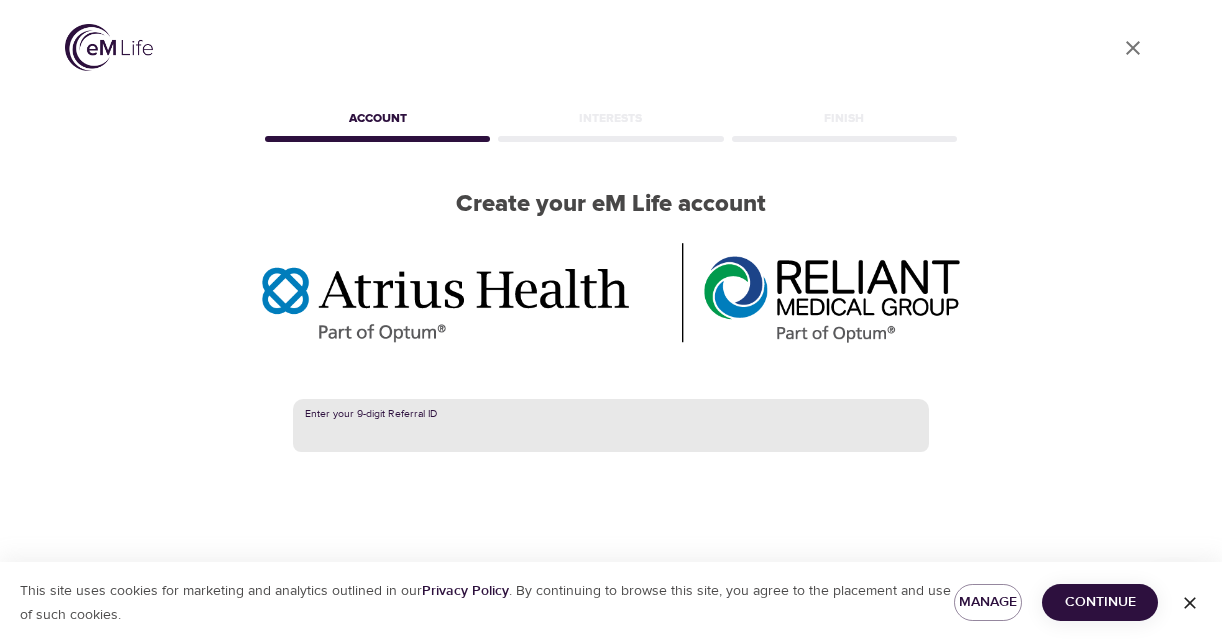 click at bounding box center [611, 426] 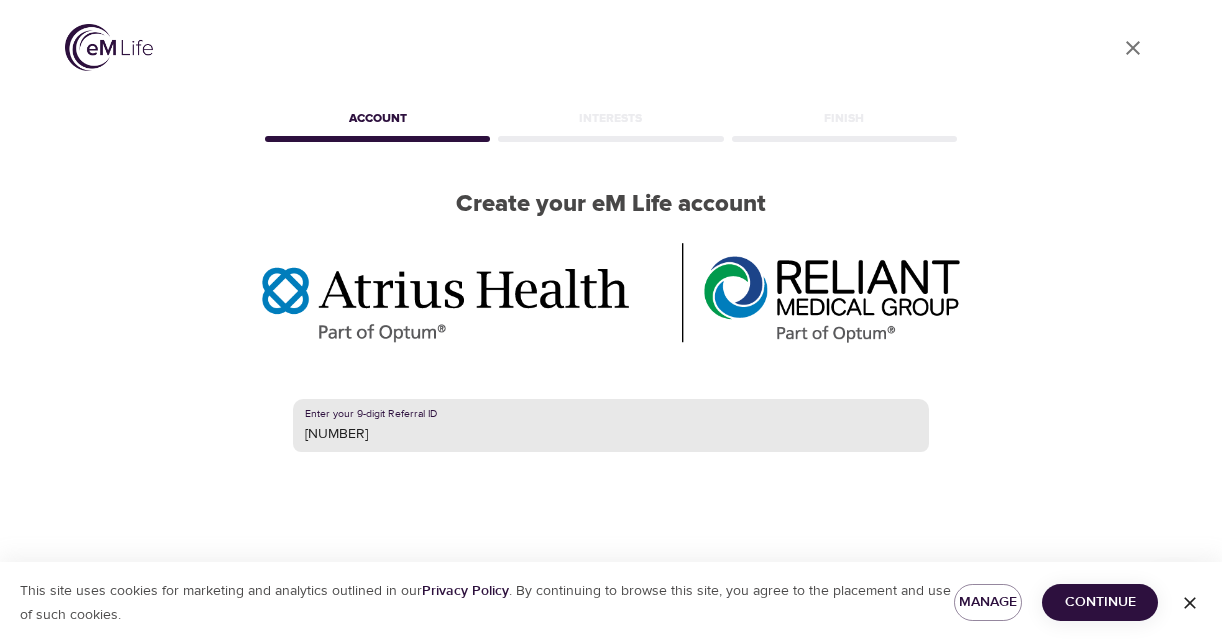 type on "[NUMBER]" 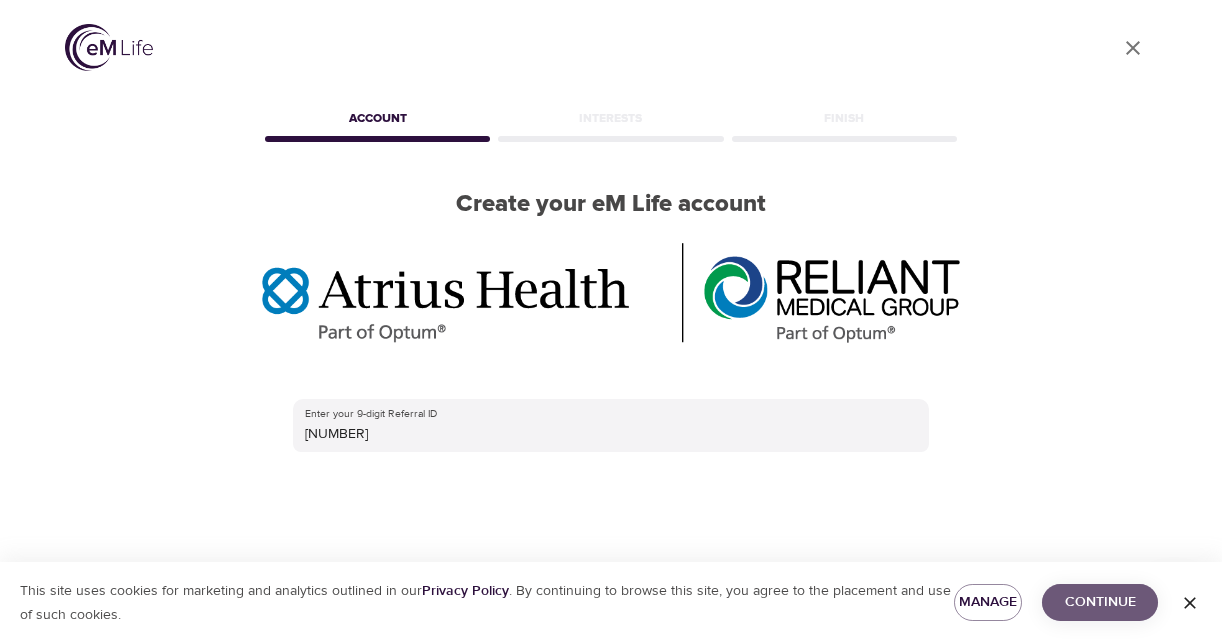 click on "Continue" at bounding box center [1100, 602] 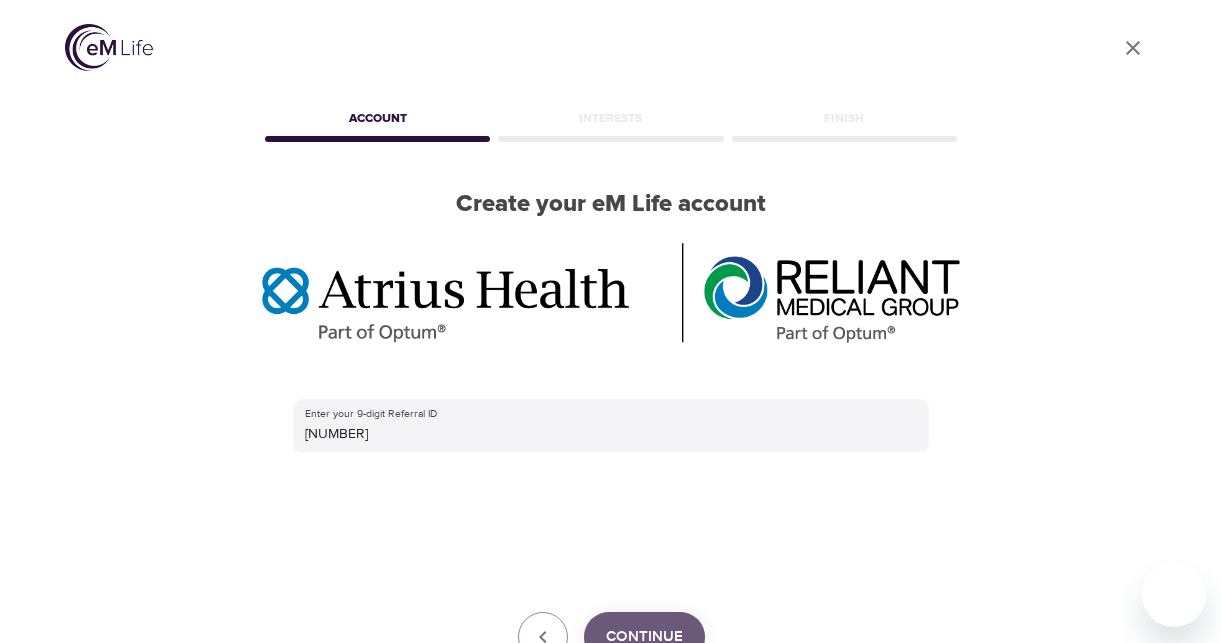 click on "Continue" at bounding box center [644, 637] 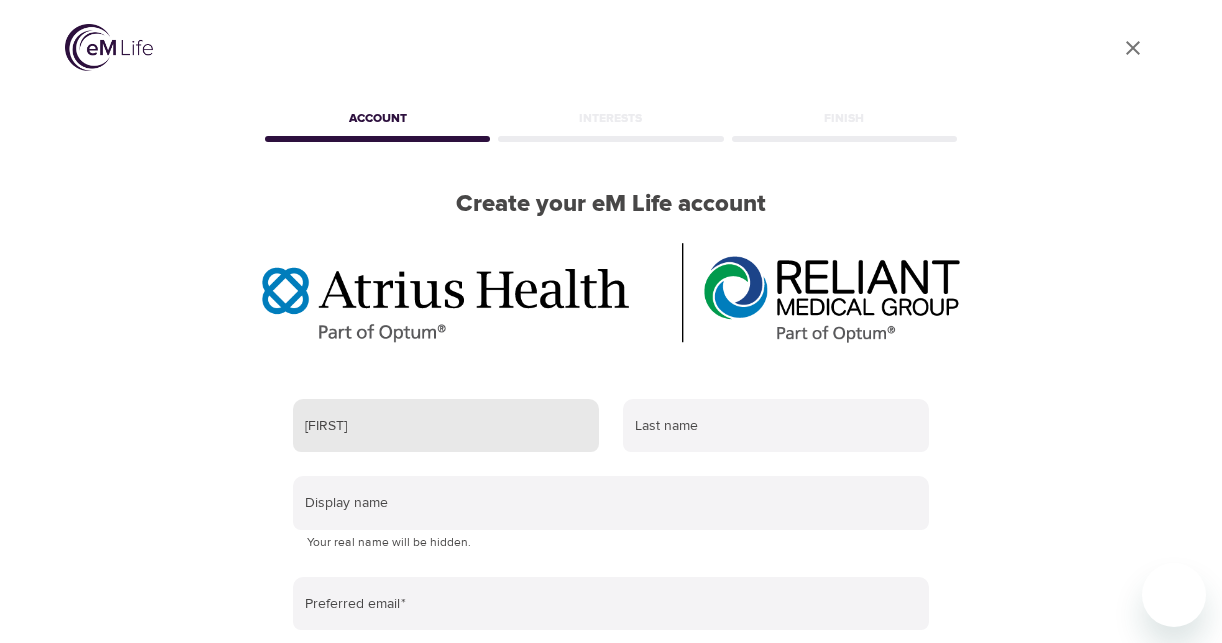 click at bounding box center (446, 426) 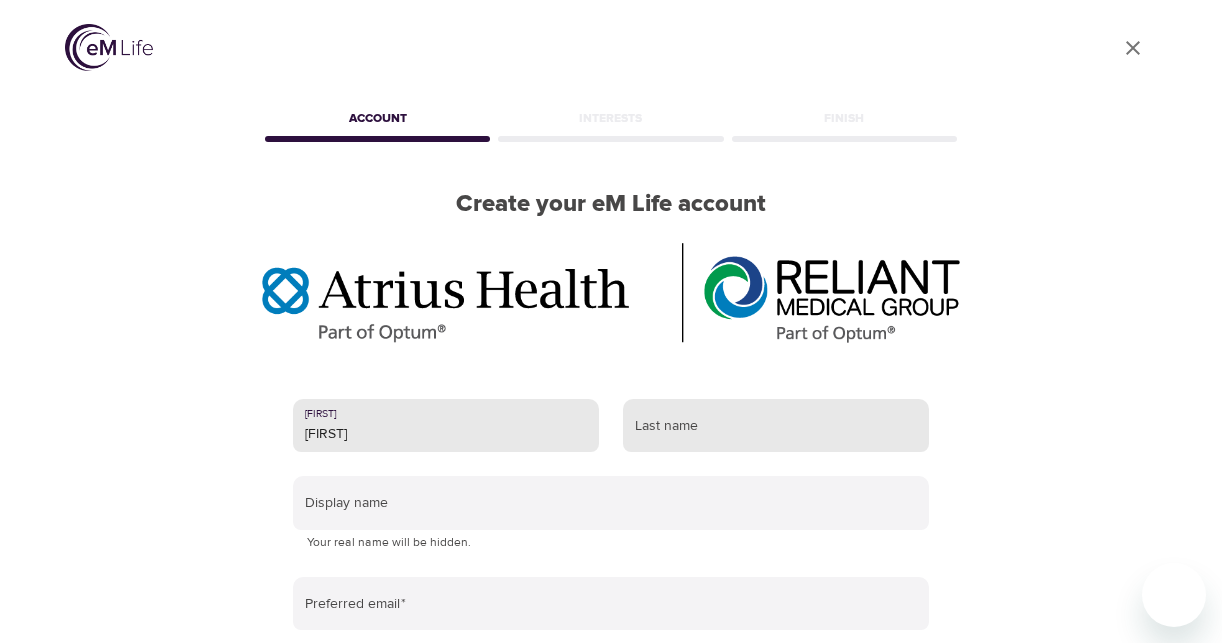 type on "[FIRST]" 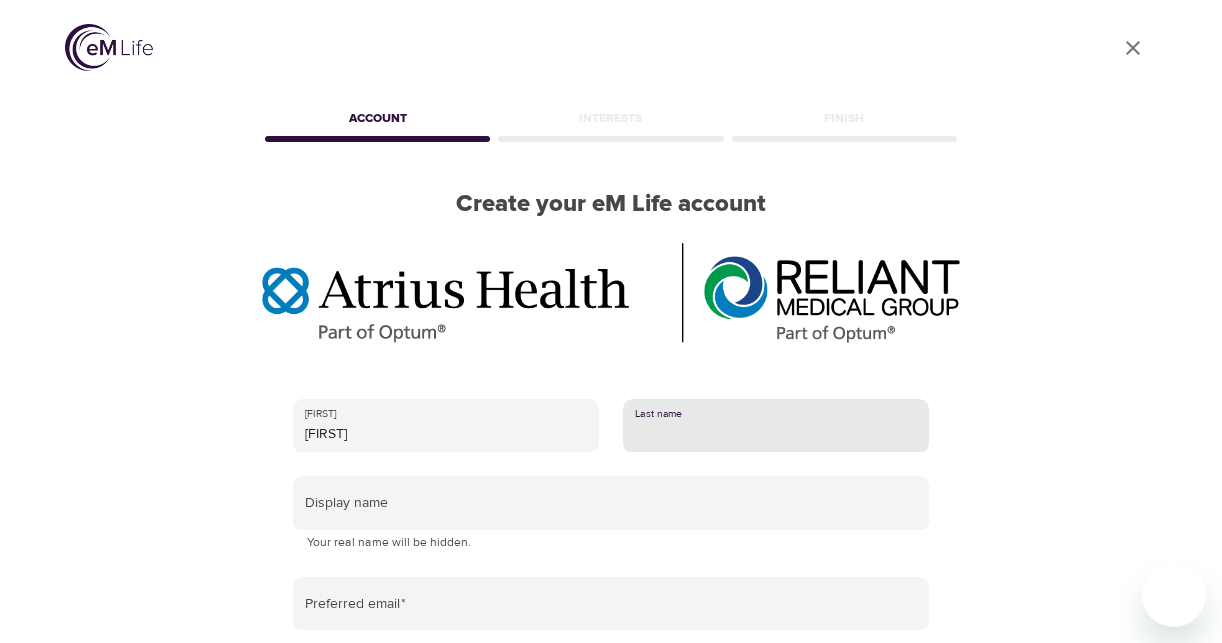 click at bounding box center [776, 426] 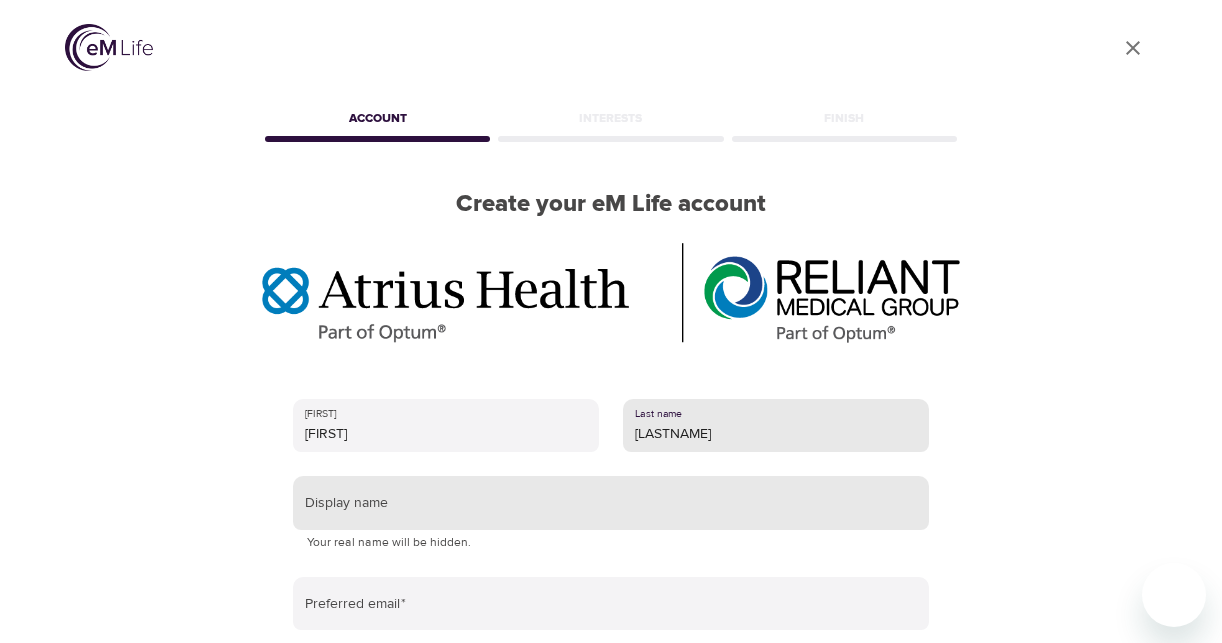 type on "[LASTNAME]" 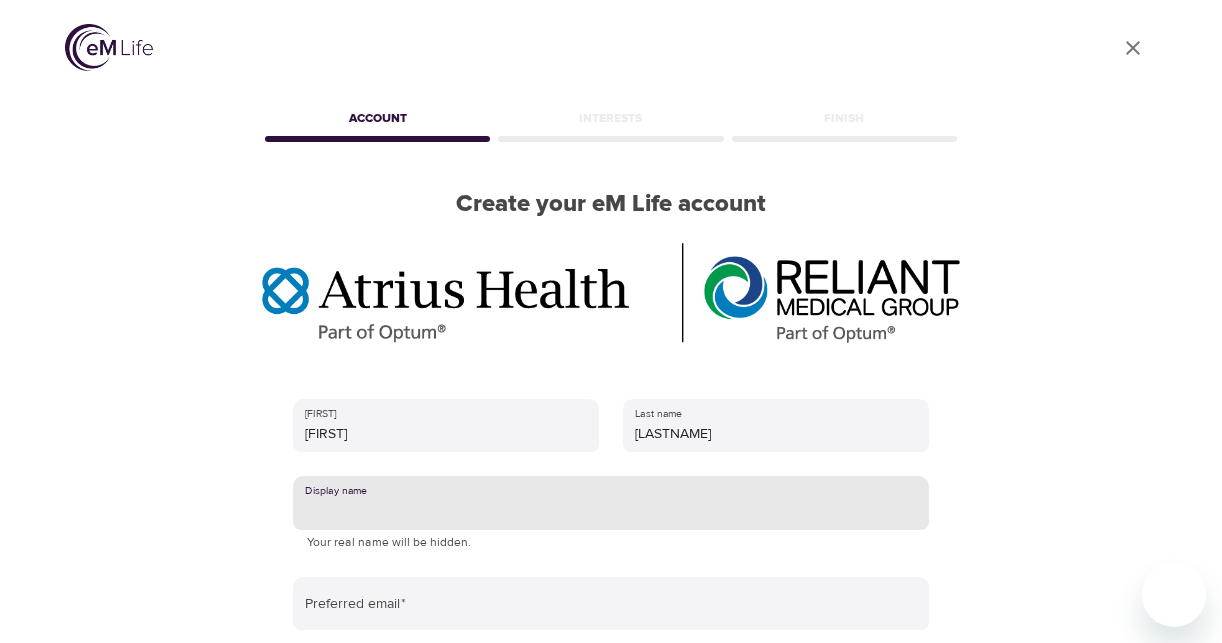 click at bounding box center (611, 503) 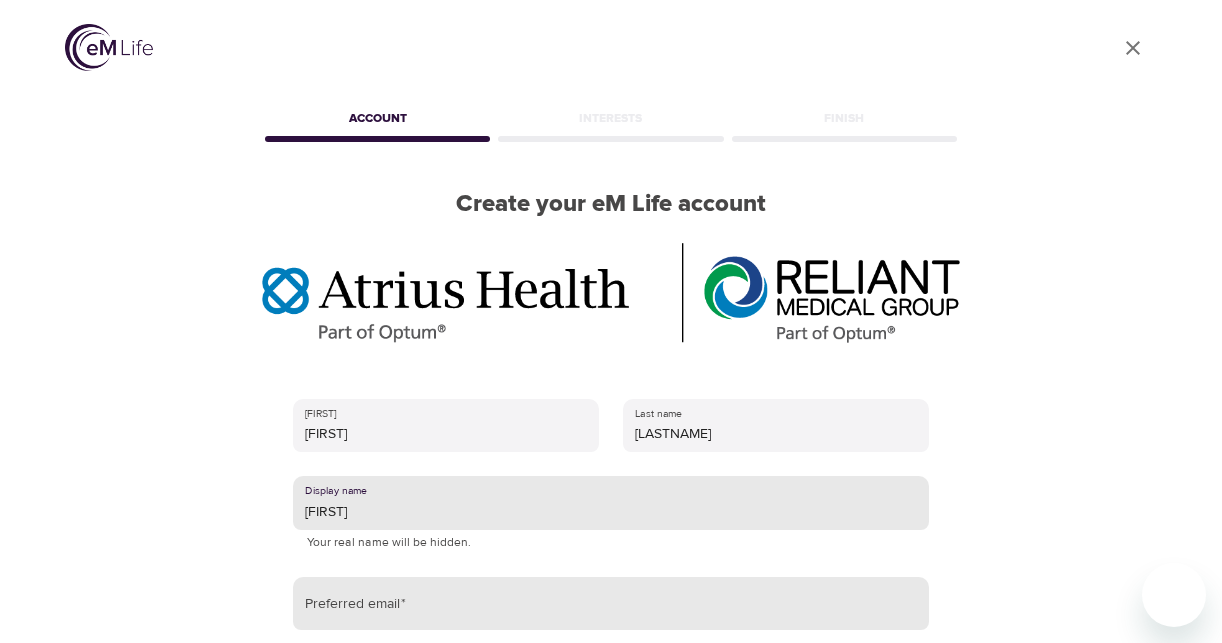 type on "[FIRST]" 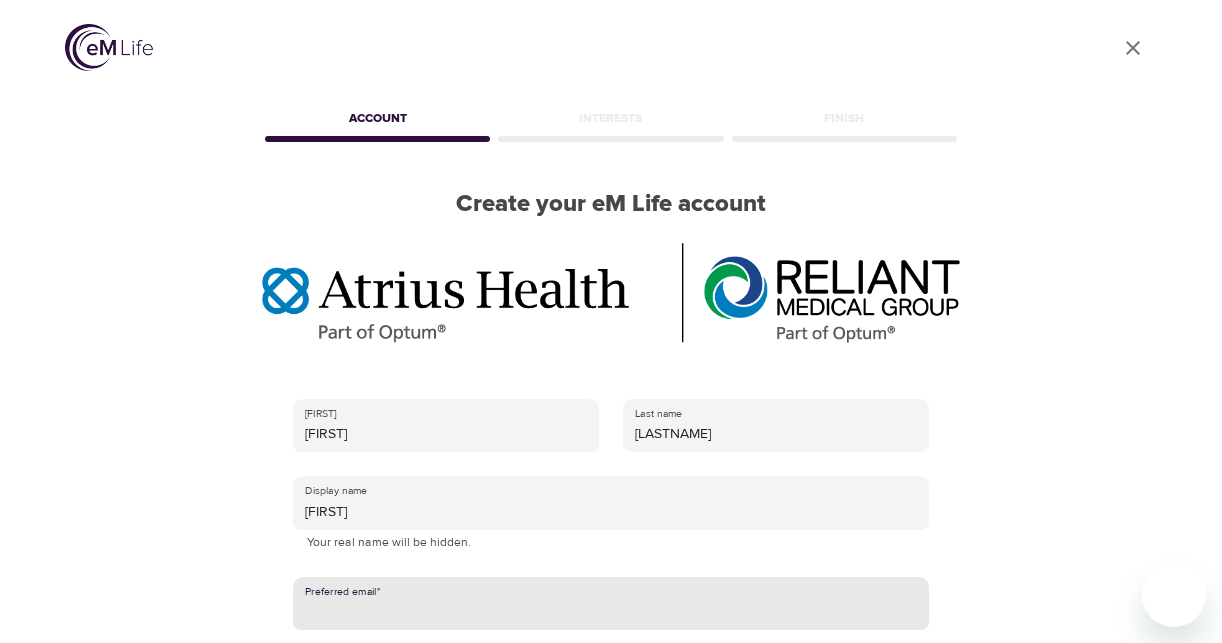click at bounding box center [611, 604] 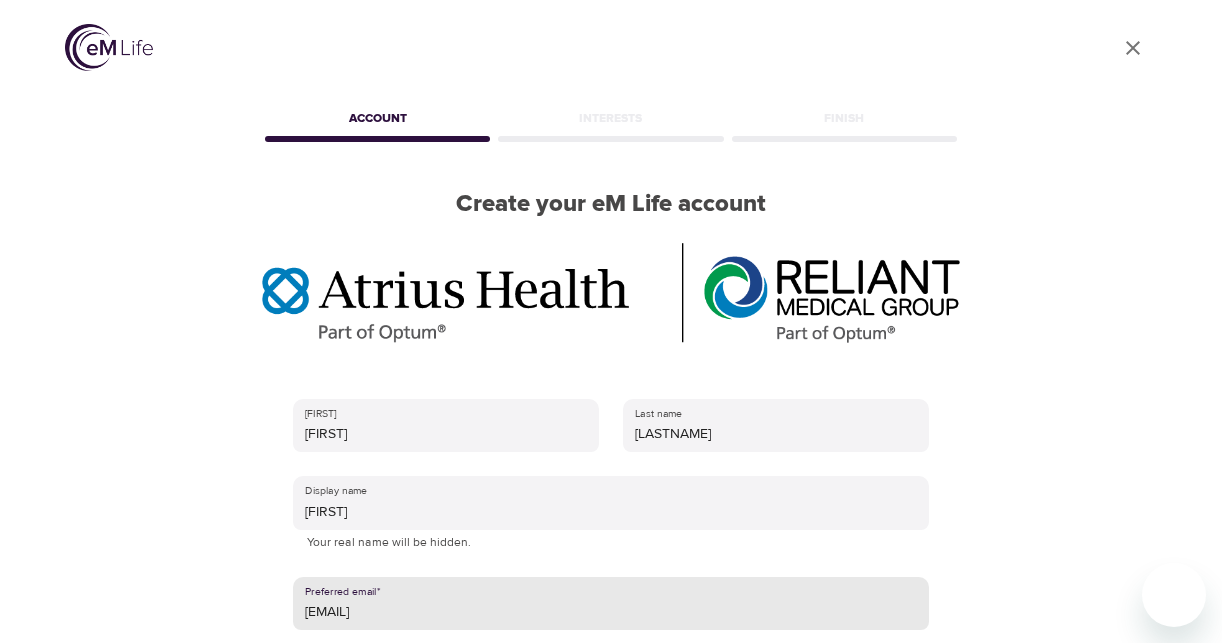 type on "[EMAIL]" 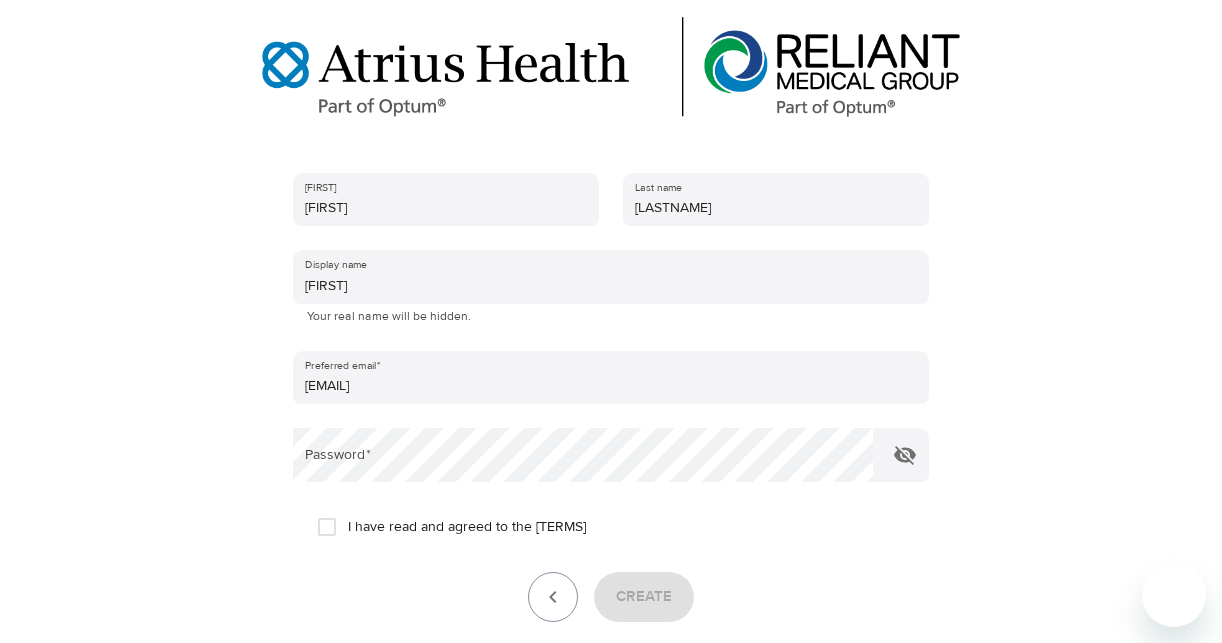 scroll, scrollTop: 240, scrollLeft: 0, axis: vertical 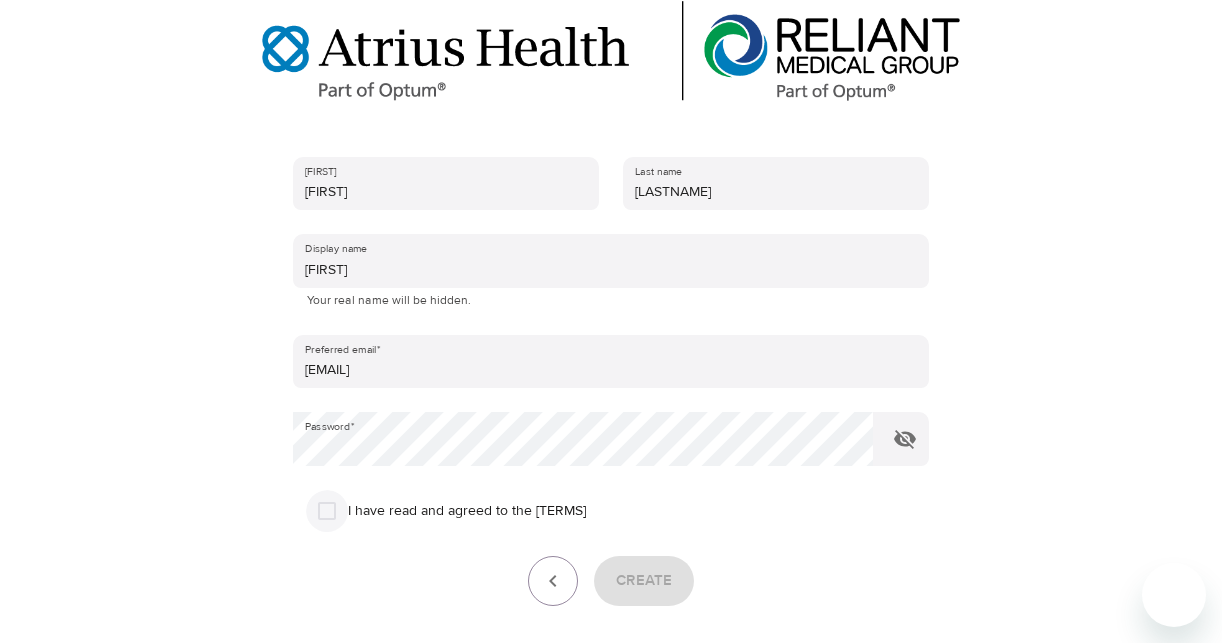 click on "I have read and agreed to the    [TERMS]" at bounding box center (327, 511) 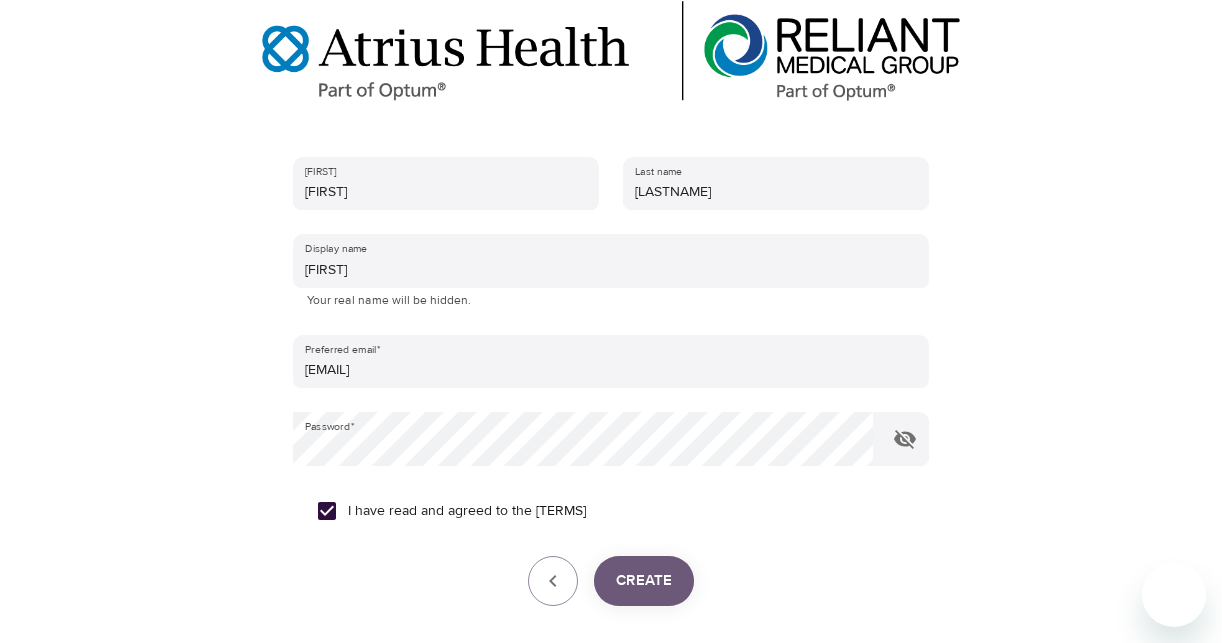 click on "Create" at bounding box center (644, 581) 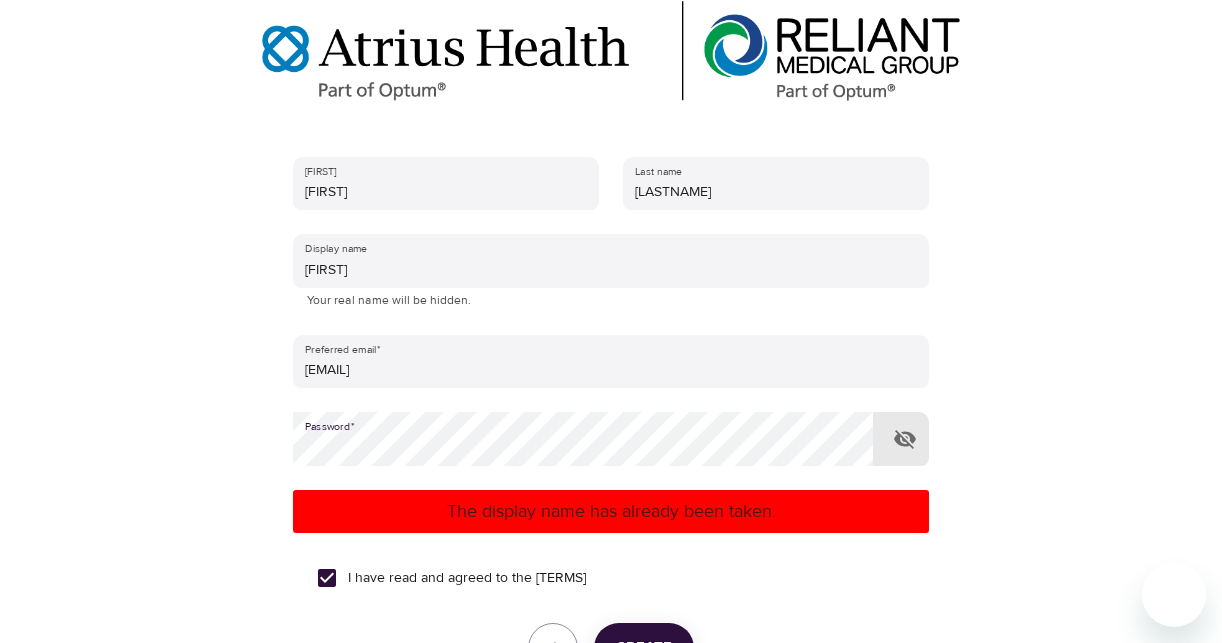 click on "The display name has already been taken." at bounding box center (611, 511) 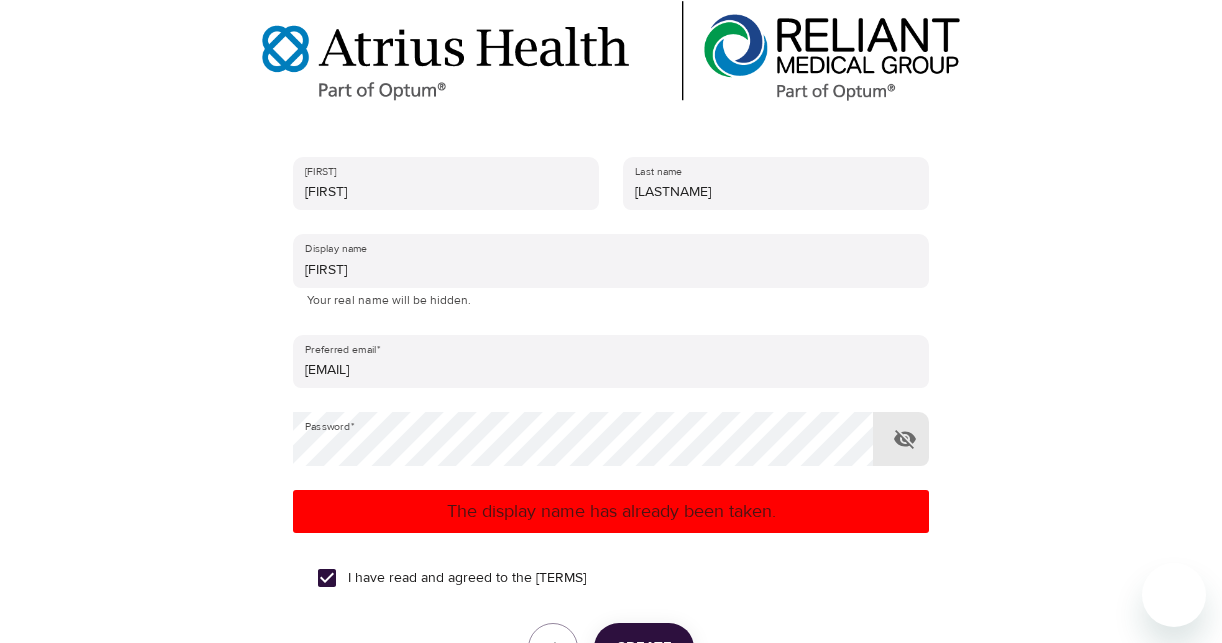 click 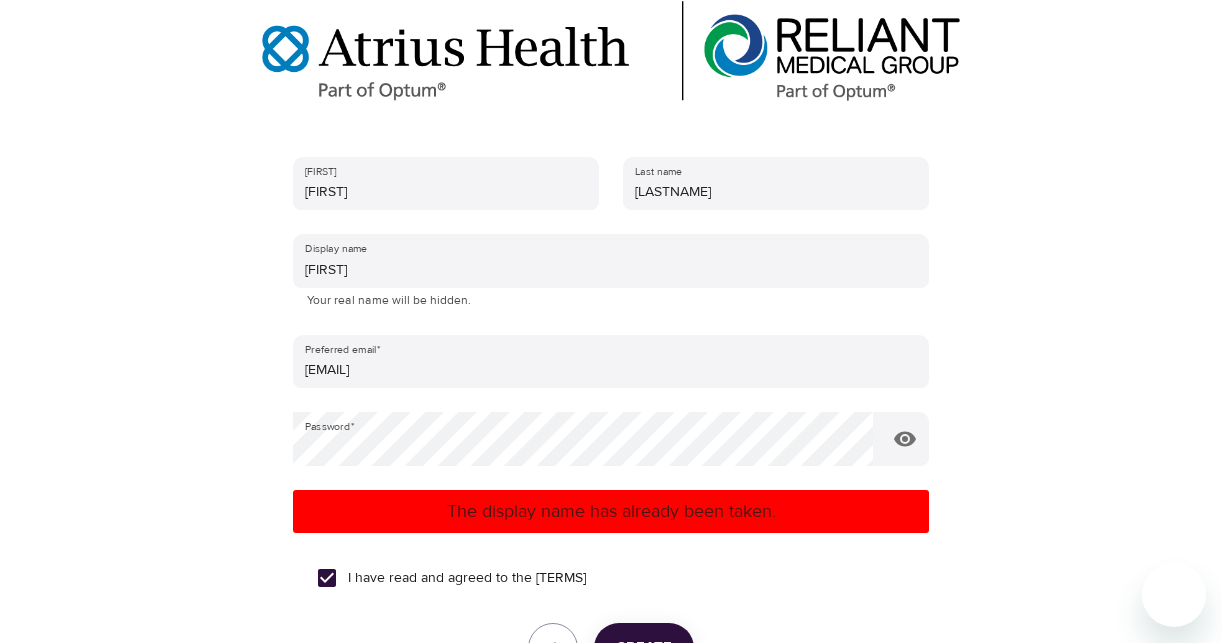 click on "The display name has already been taken." at bounding box center (611, 511) 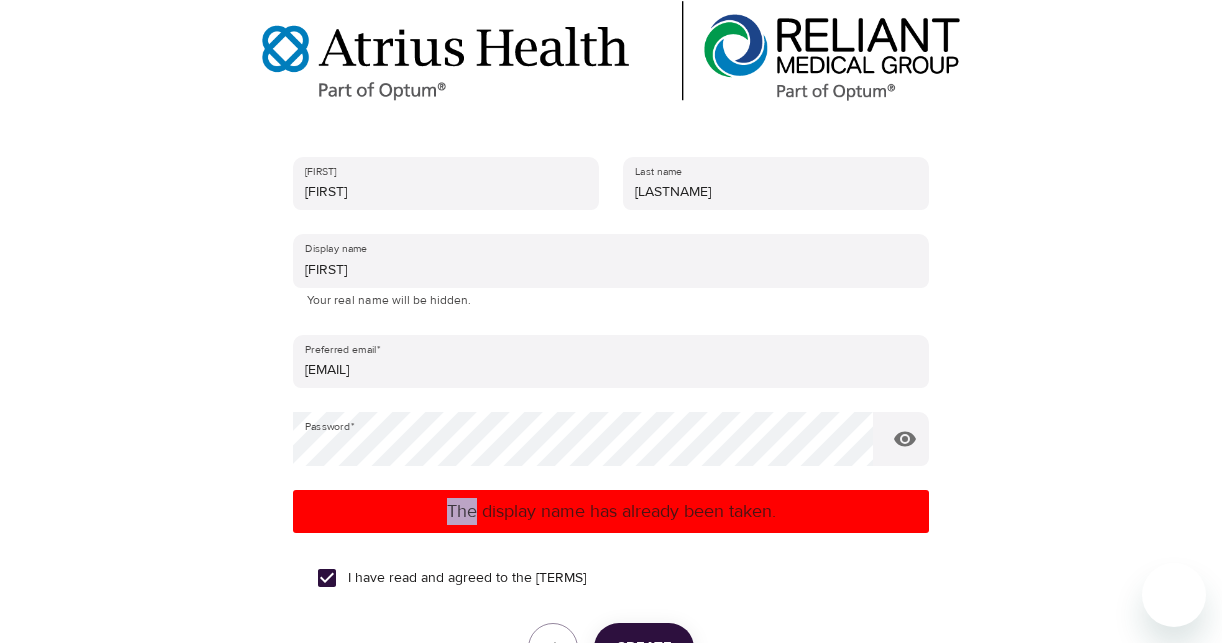 click on "The display name has already been taken." at bounding box center [611, 511] 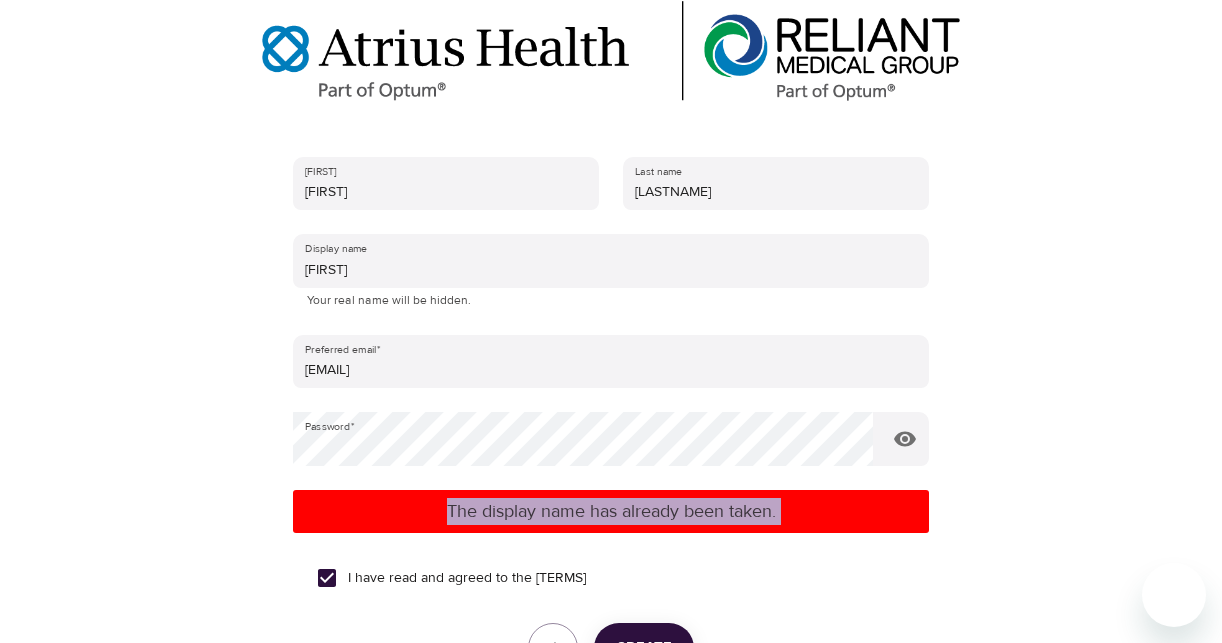 click on "The display name has already been taken." at bounding box center (611, 511) 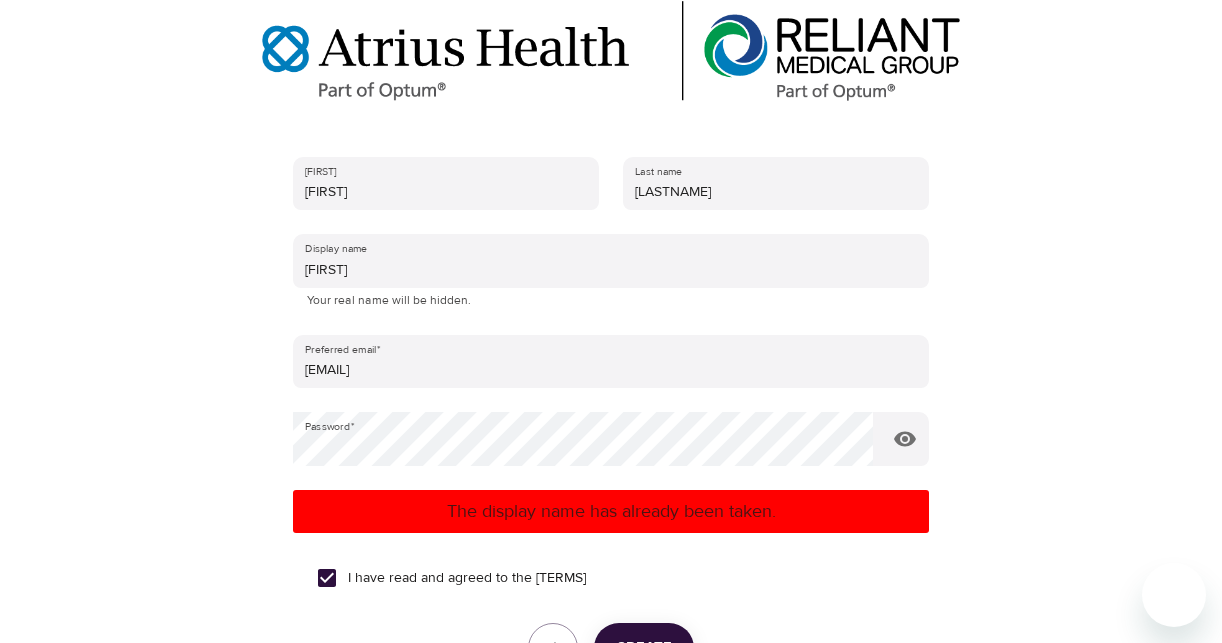 click on "The display name has already been taken." at bounding box center (611, 511) 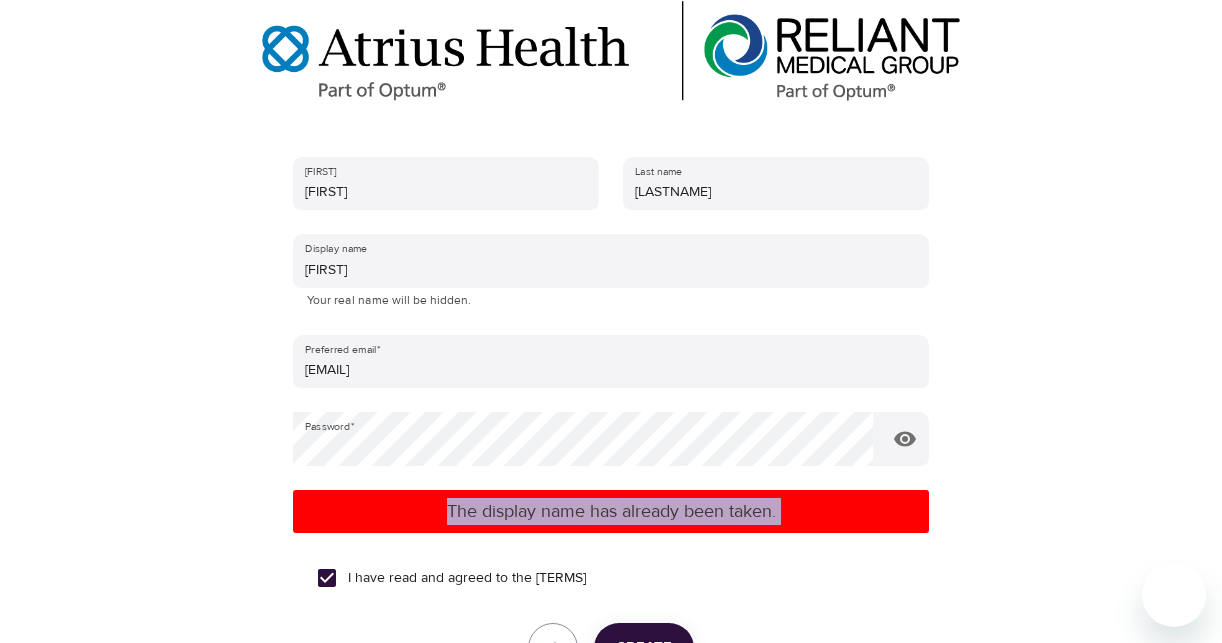 click on "The display name has already been taken." at bounding box center (611, 511) 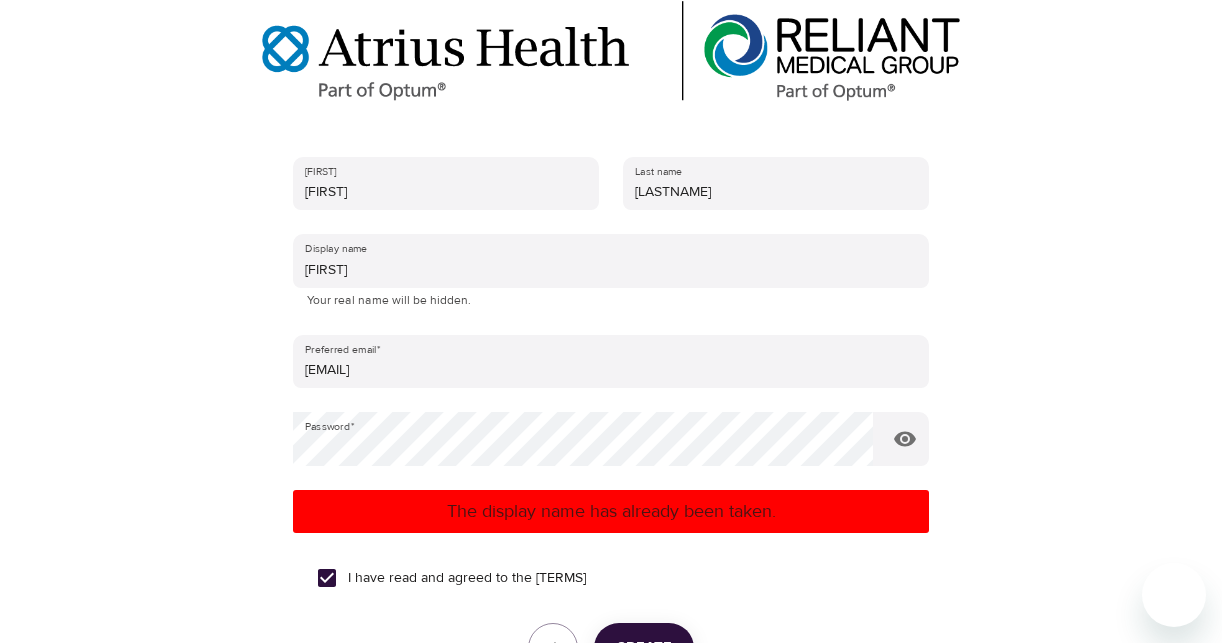 click on "The display name has already been taken." at bounding box center [611, 511] 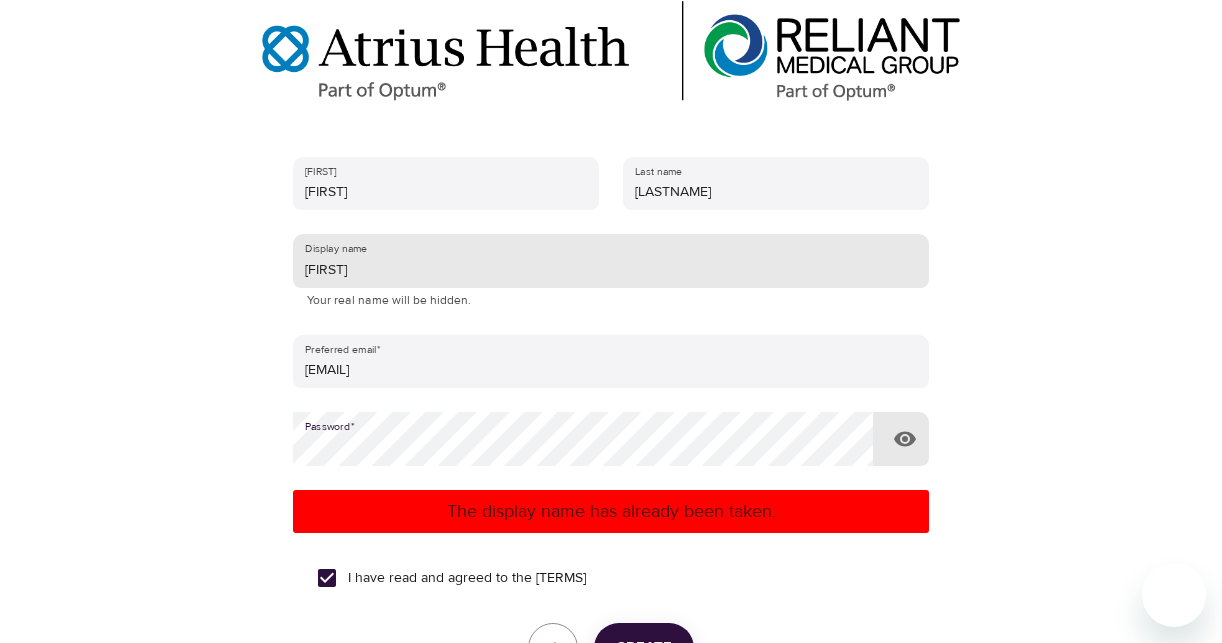 click on "[FIRST]" at bounding box center (611, 261) 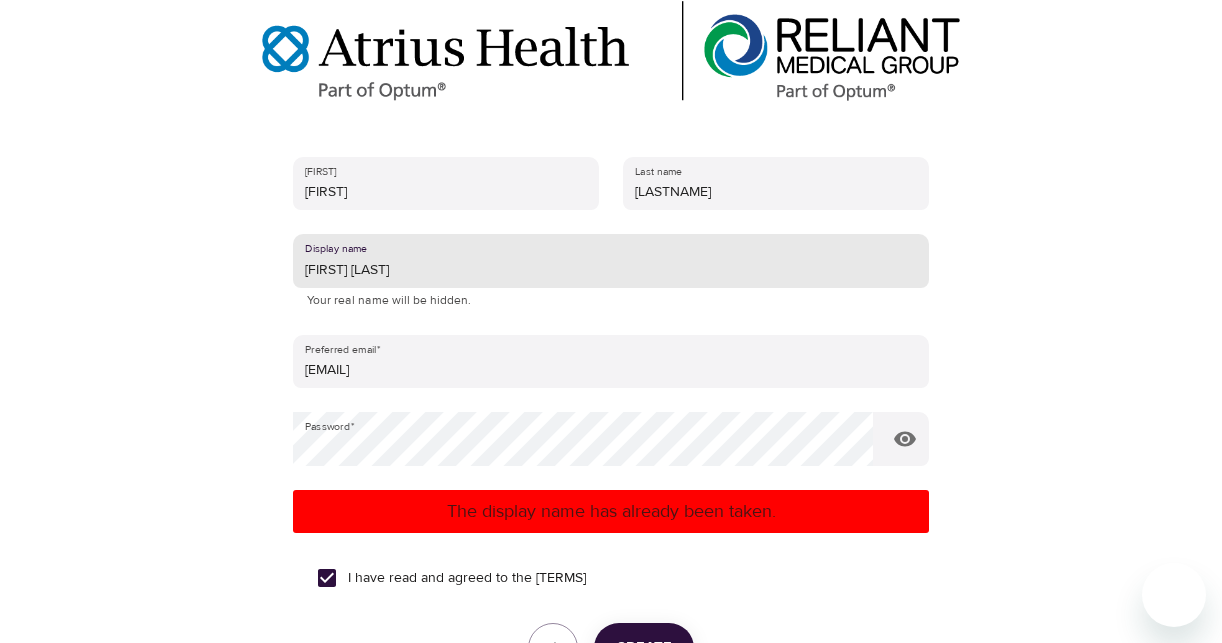 type on "[FIRST] [LAST]" 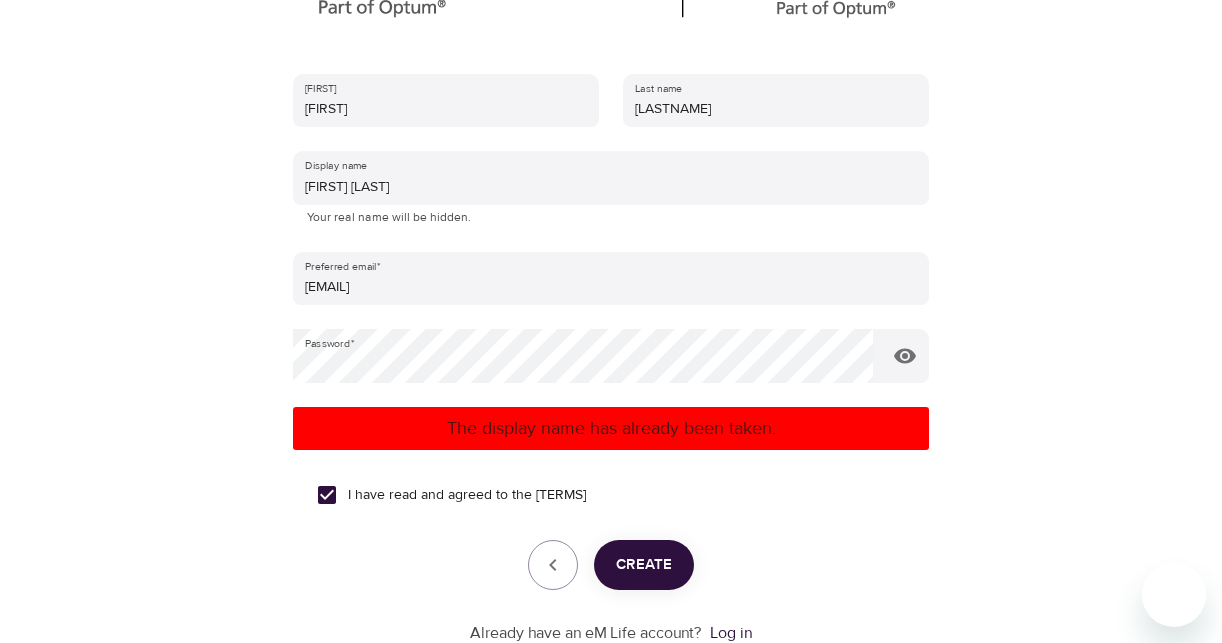 scroll, scrollTop: 362, scrollLeft: 0, axis: vertical 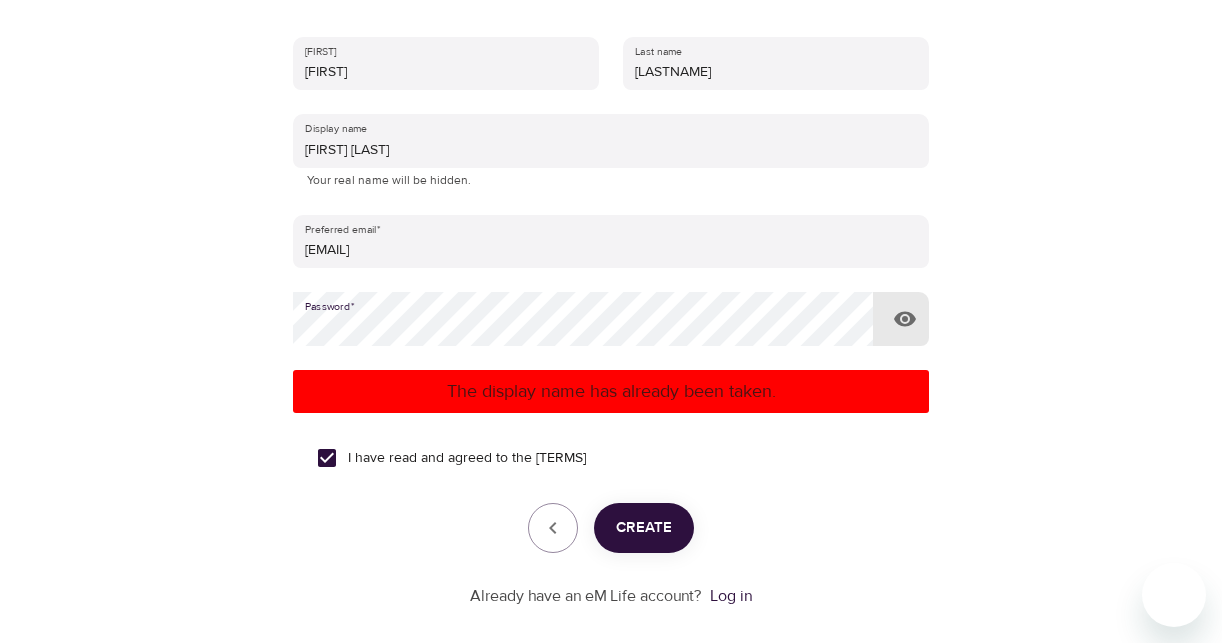 click on "Create" at bounding box center [644, 528] 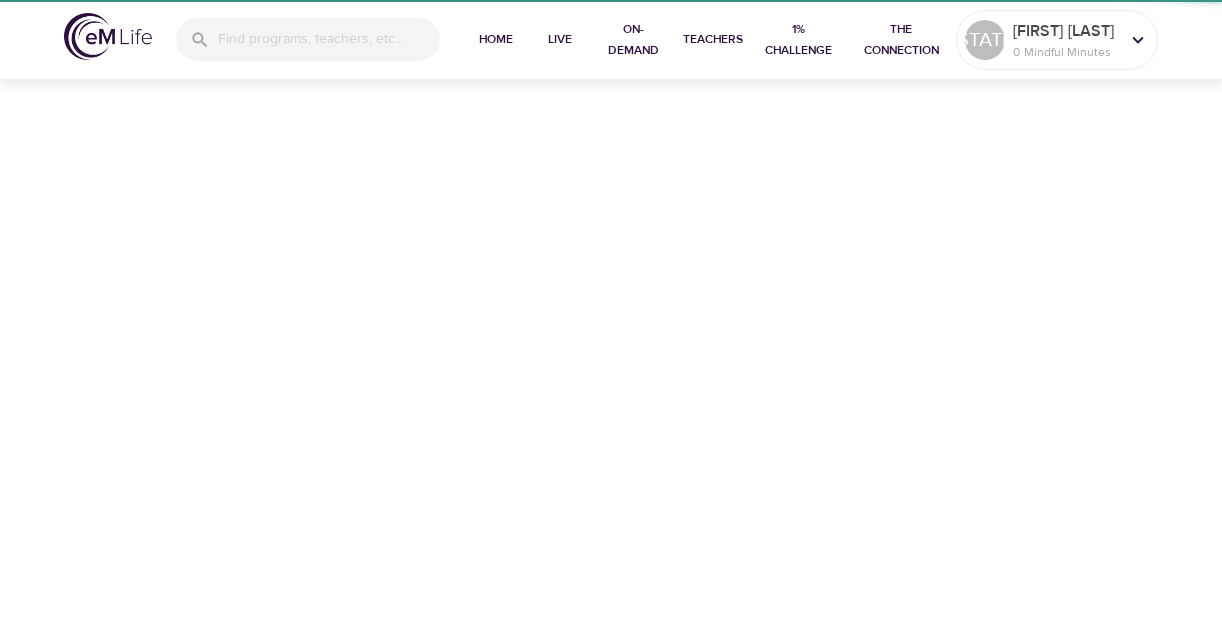 scroll, scrollTop: 0, scrollLeft: 0, axis: both 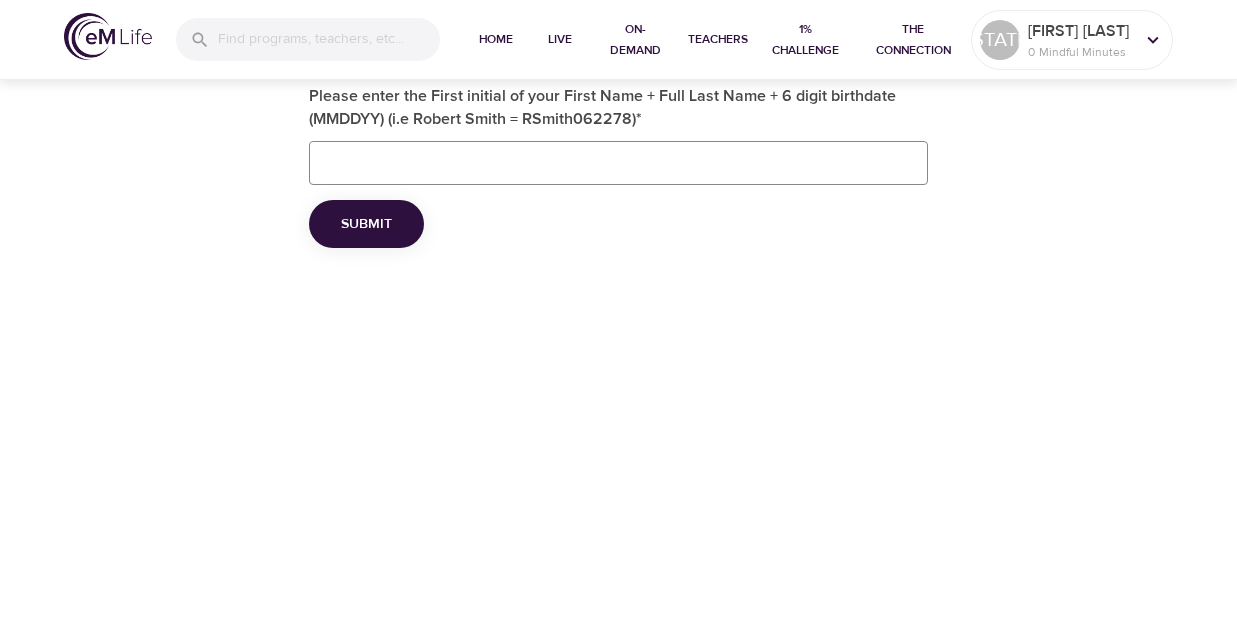 click on "Please enter the First initial of your First Name + Full Last Name + 6 digit birthdate (MMDDYY) (i.e Robert Smith = RSmith062278) *" at bounding box center (618, 163) 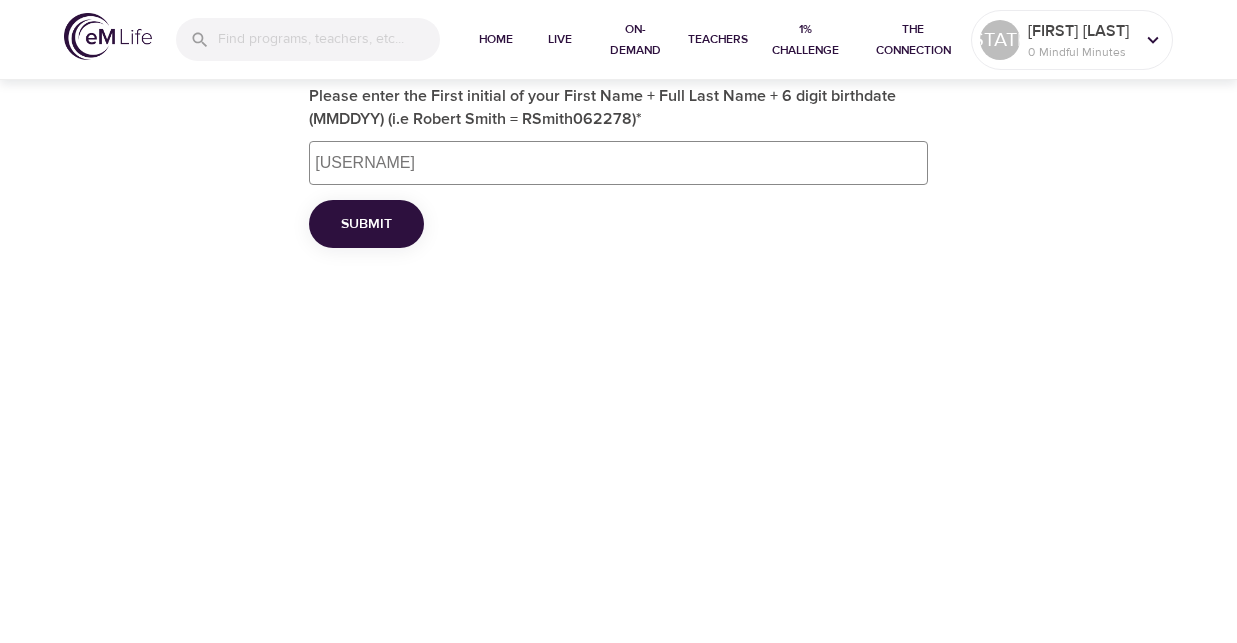 type on "[USERNAME]" 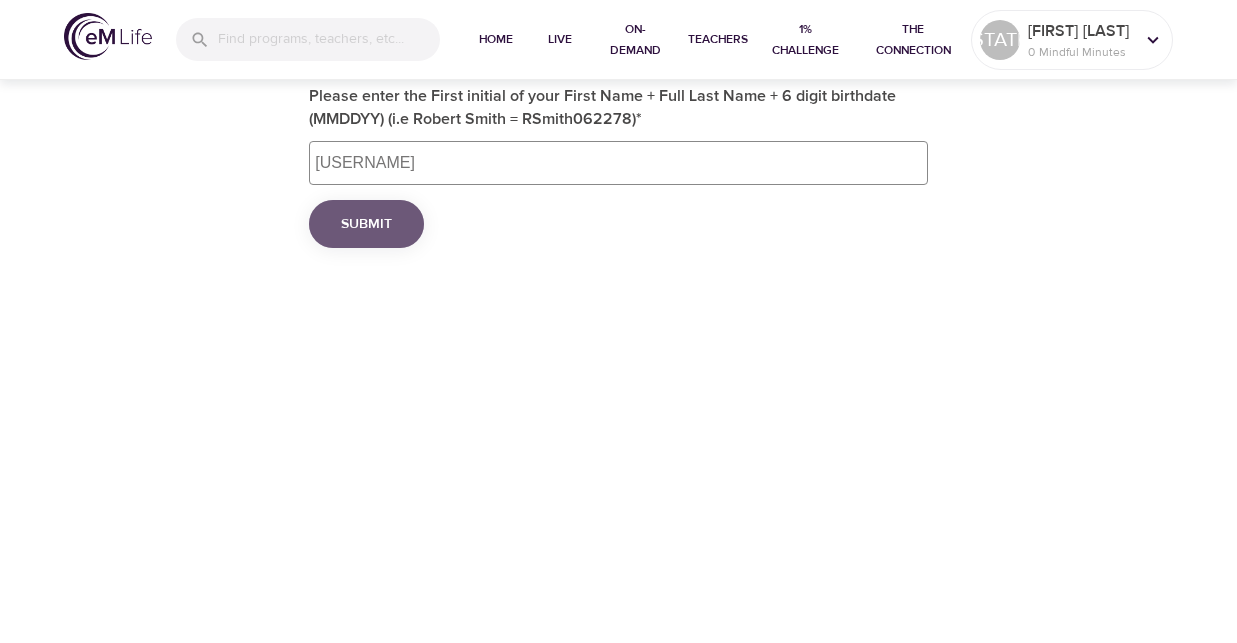 click on "Submit" at bounding box center [366, 224] 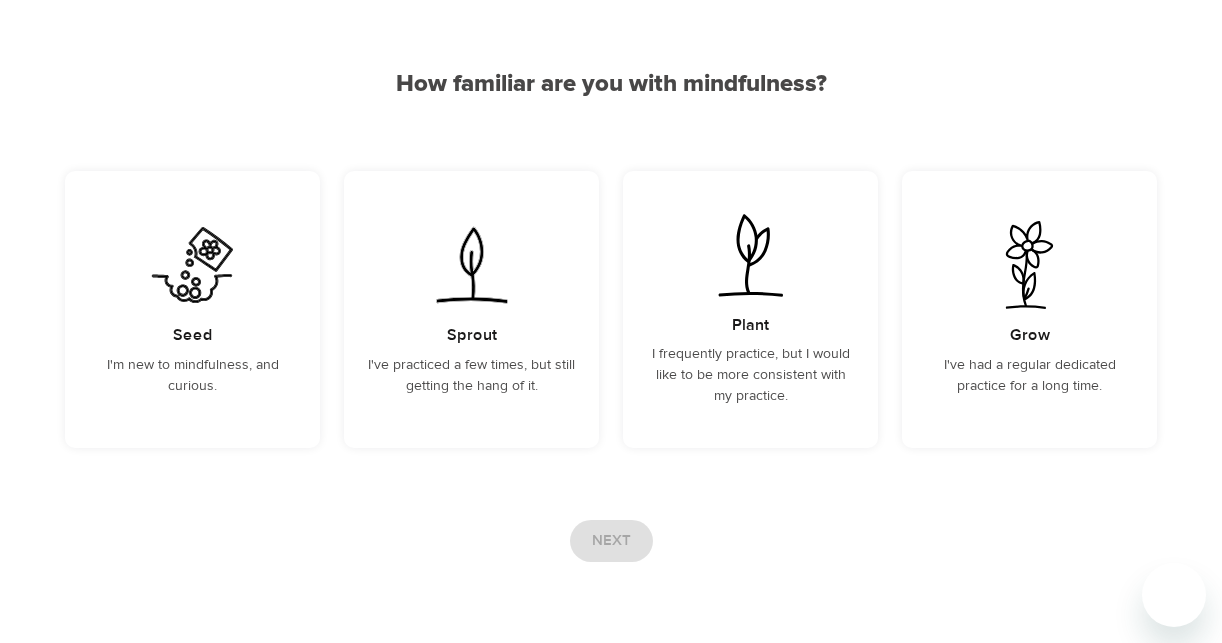 scroll, scrollTop: 200, scrollLeft: 0, axis: vertical 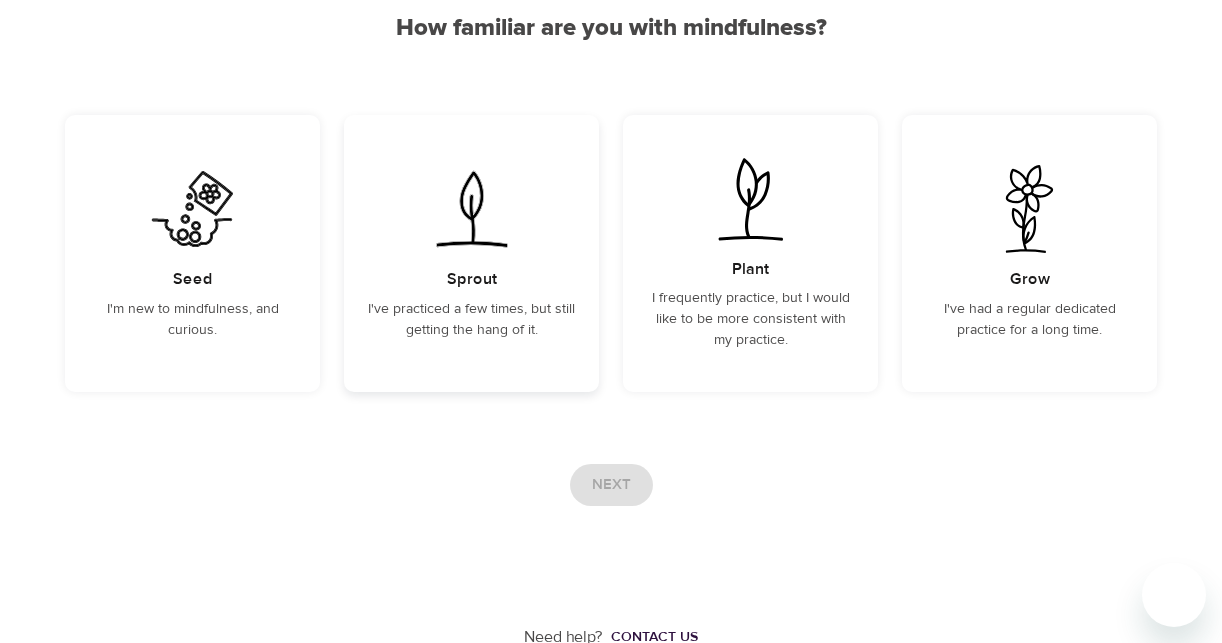 click at bounding box center (471, 209) 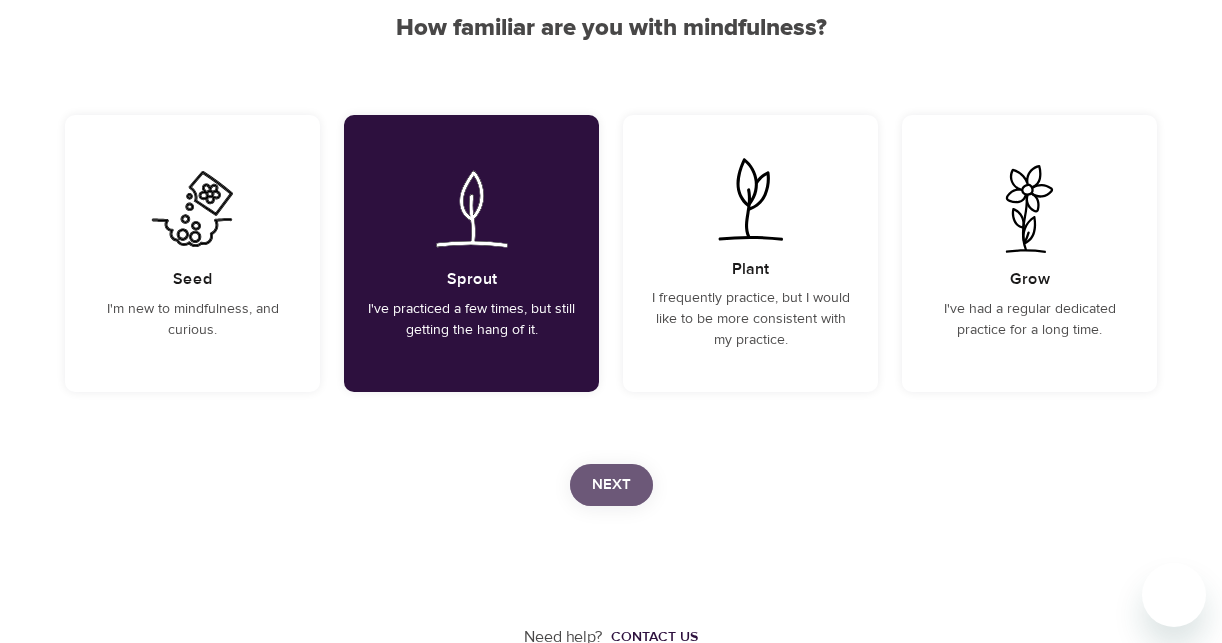 click on "Next" at bounding box center (611, 485) 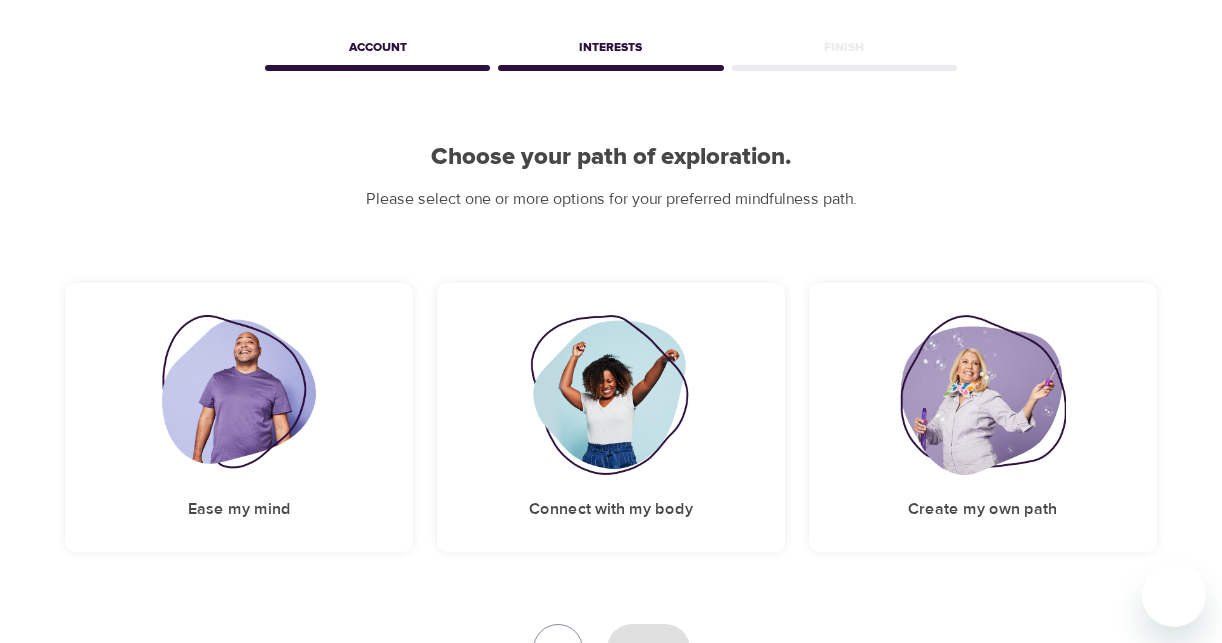scroll, scrollTop: 231, scrollLeft: 0, axis: vertical 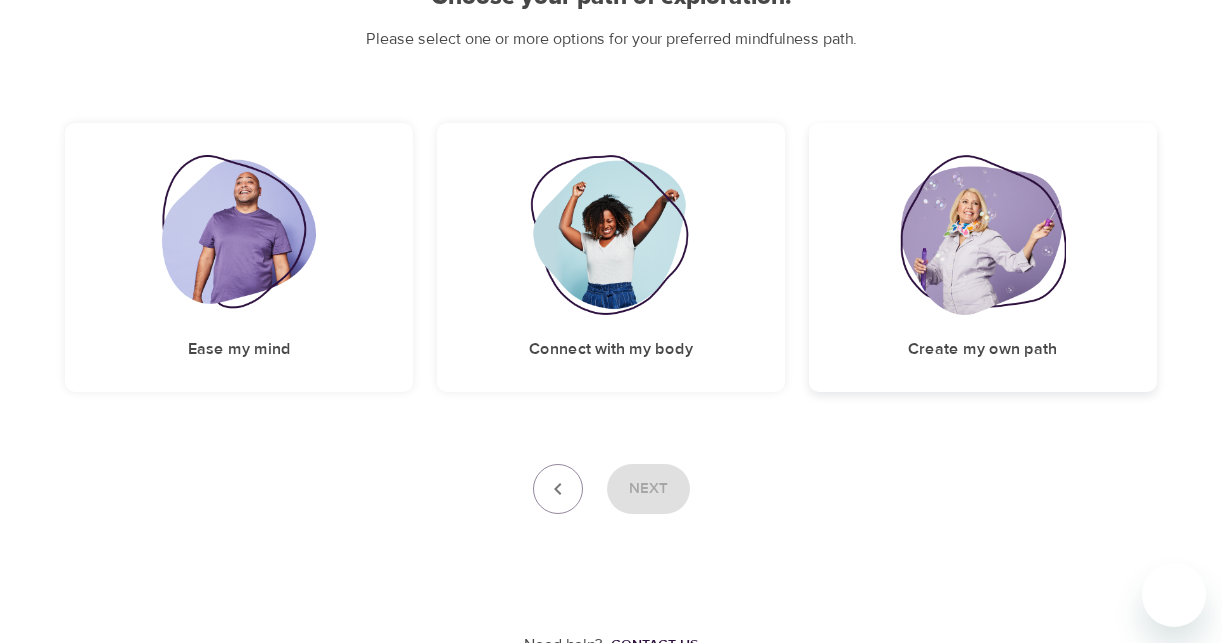 click at bounding box center (983, 235) 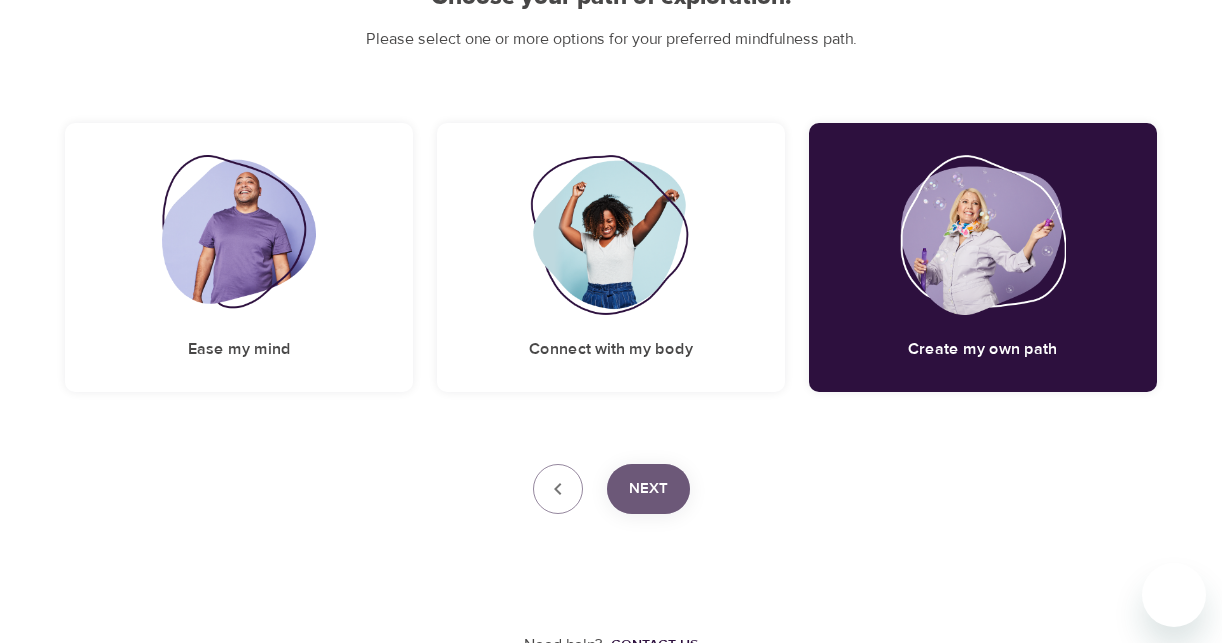 click on "Next" at bounding box center (648, 489) 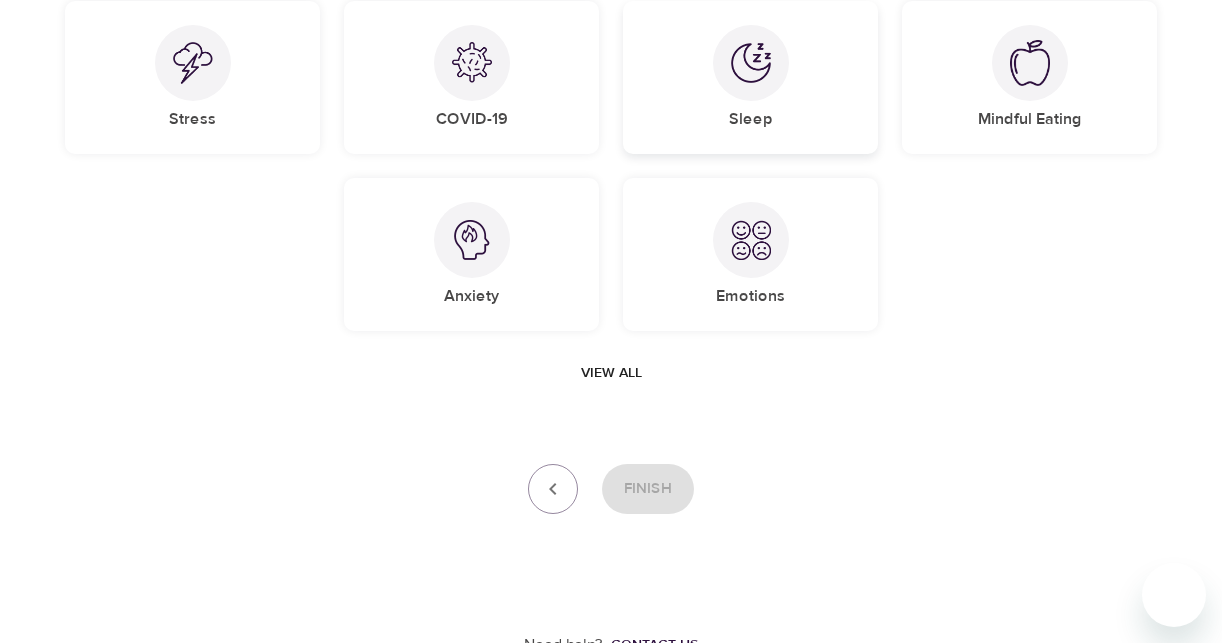 click at bounding box center (751, 63) 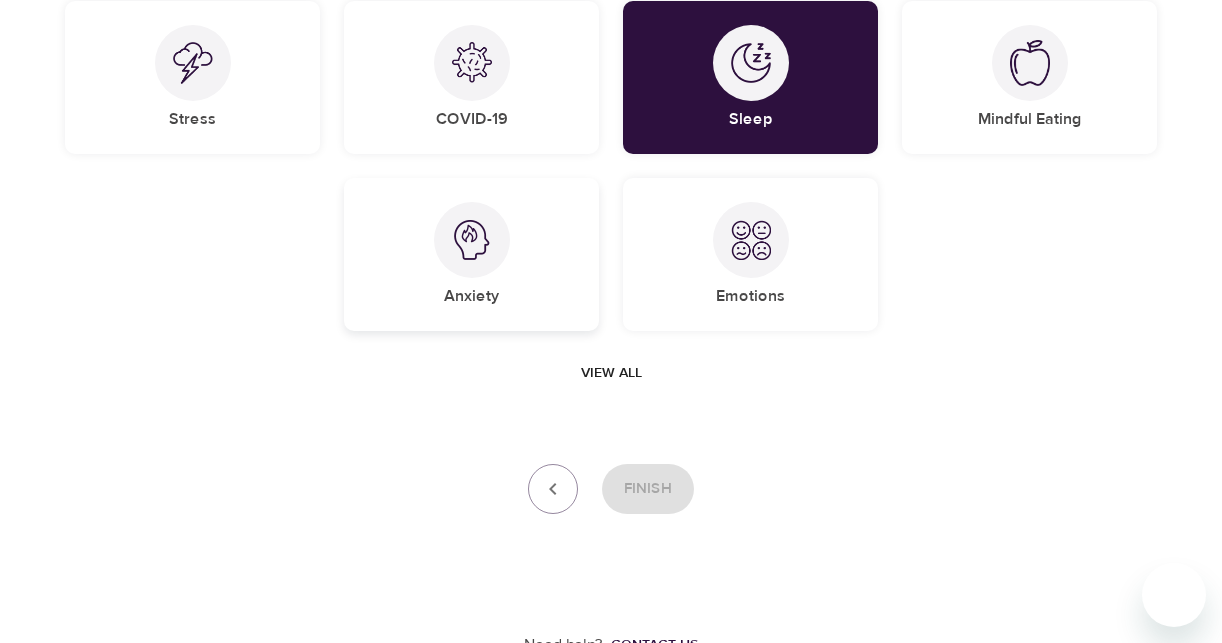 click at bounding box center [472, 240] 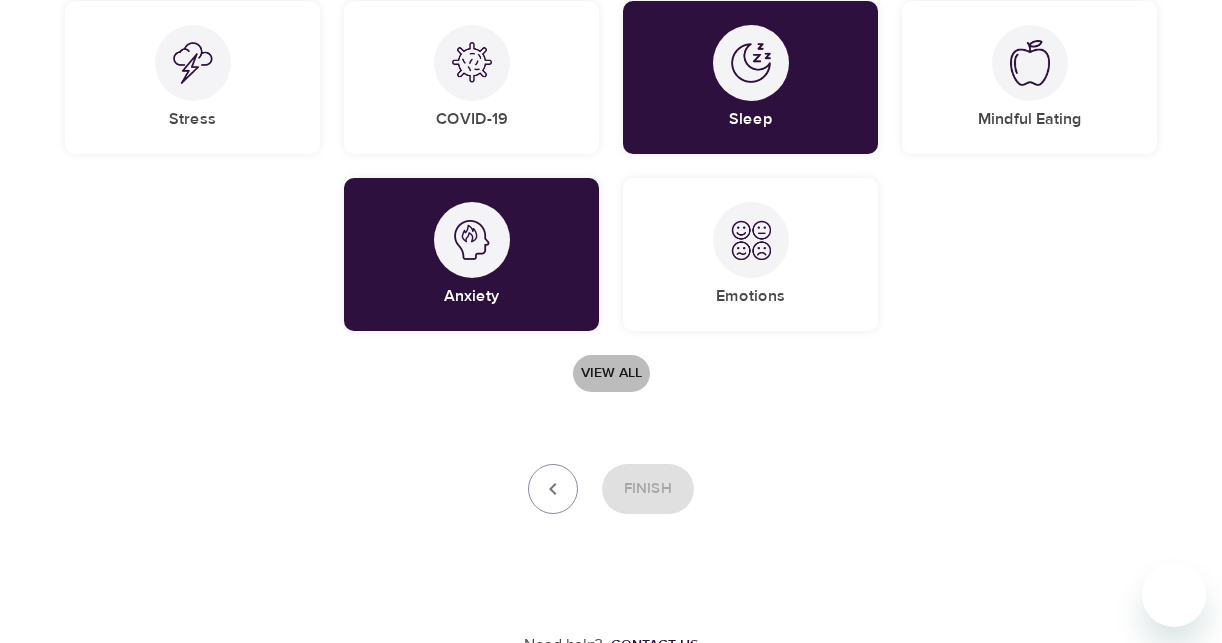 click on "View all" at bounding box center (611, 373) 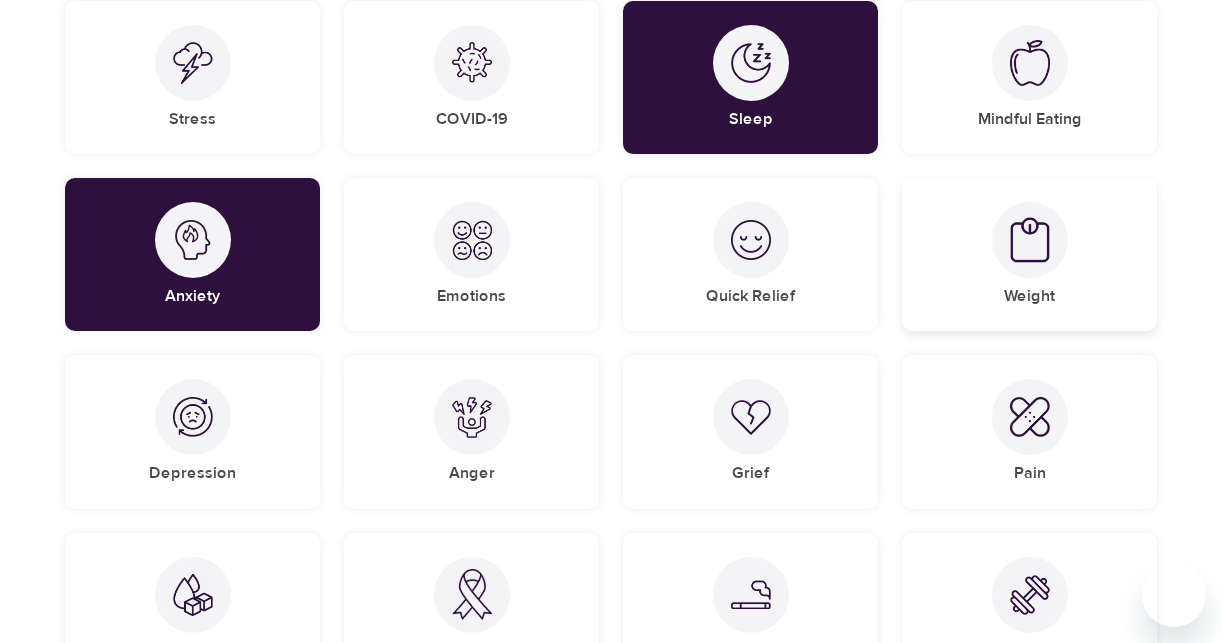 click at bounding box center (1030, 240) 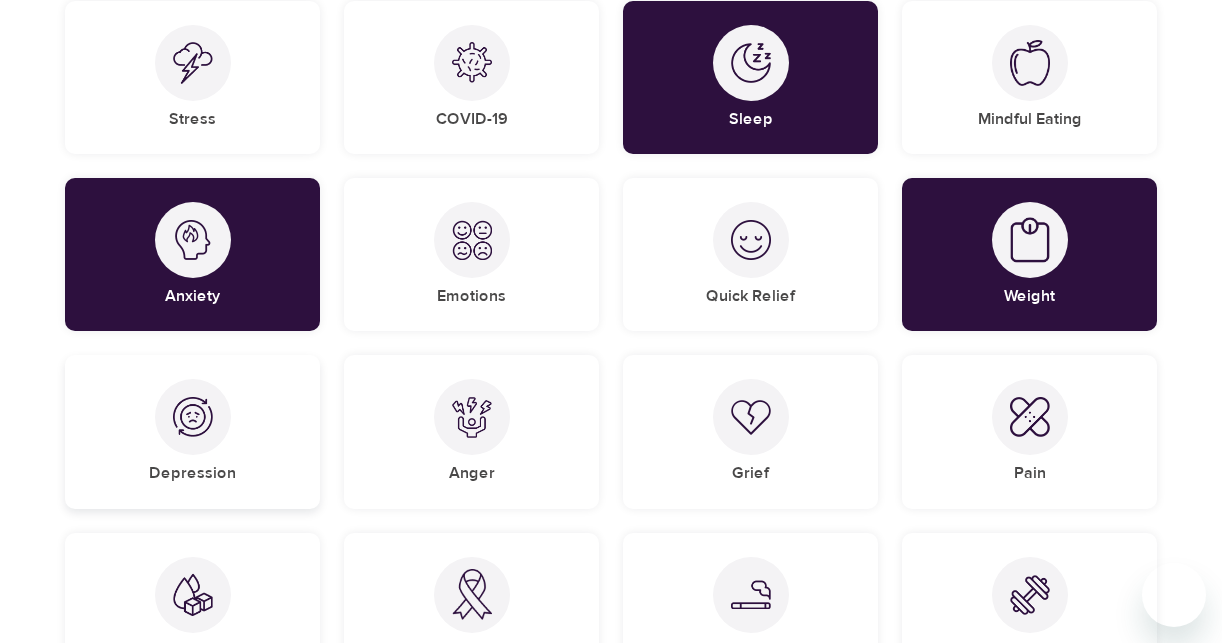 click at bounding box center (193, 417) 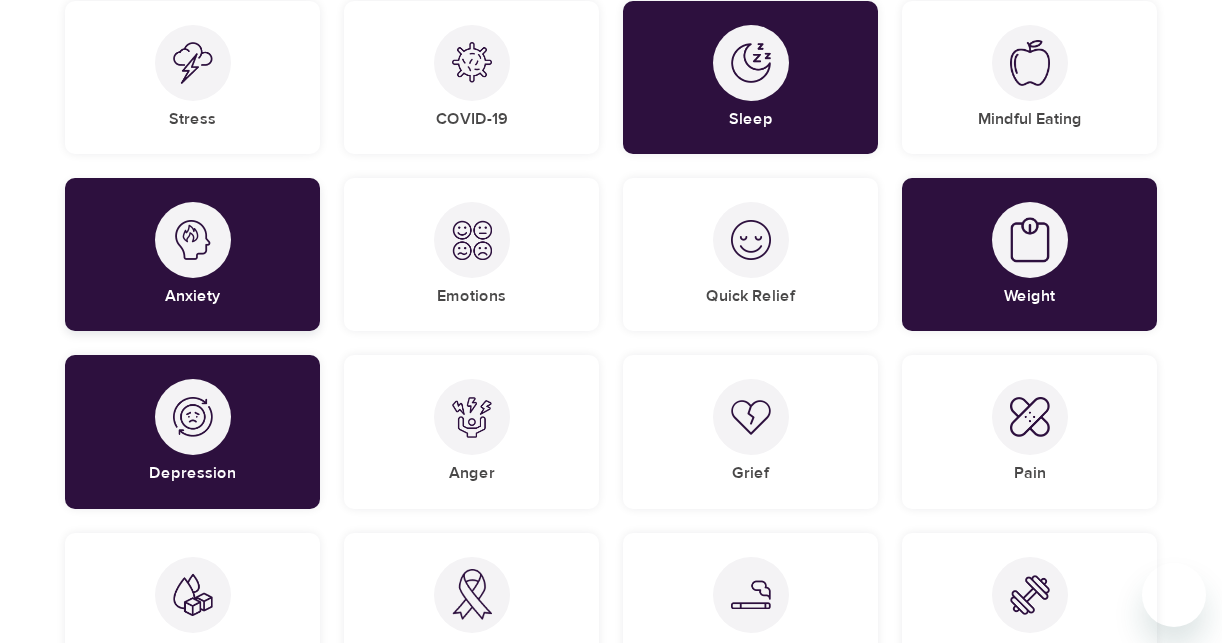 click at bounding box center (193, 240) 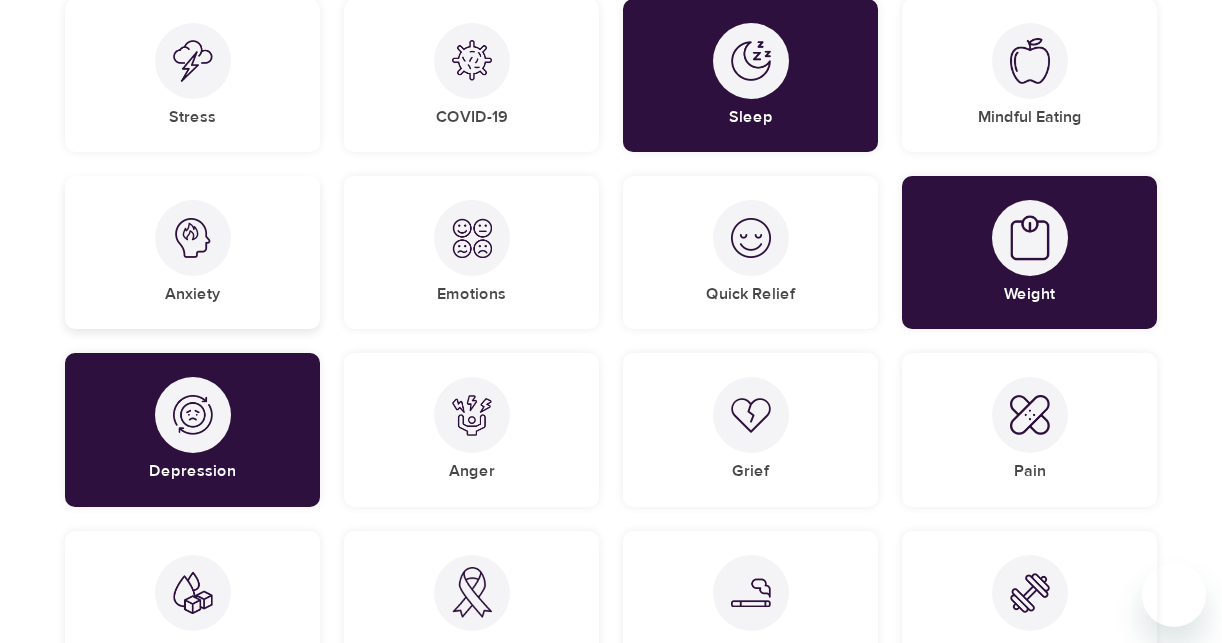 scroll, scrollTop: 314, scrollLeft: 0, axis: vertical 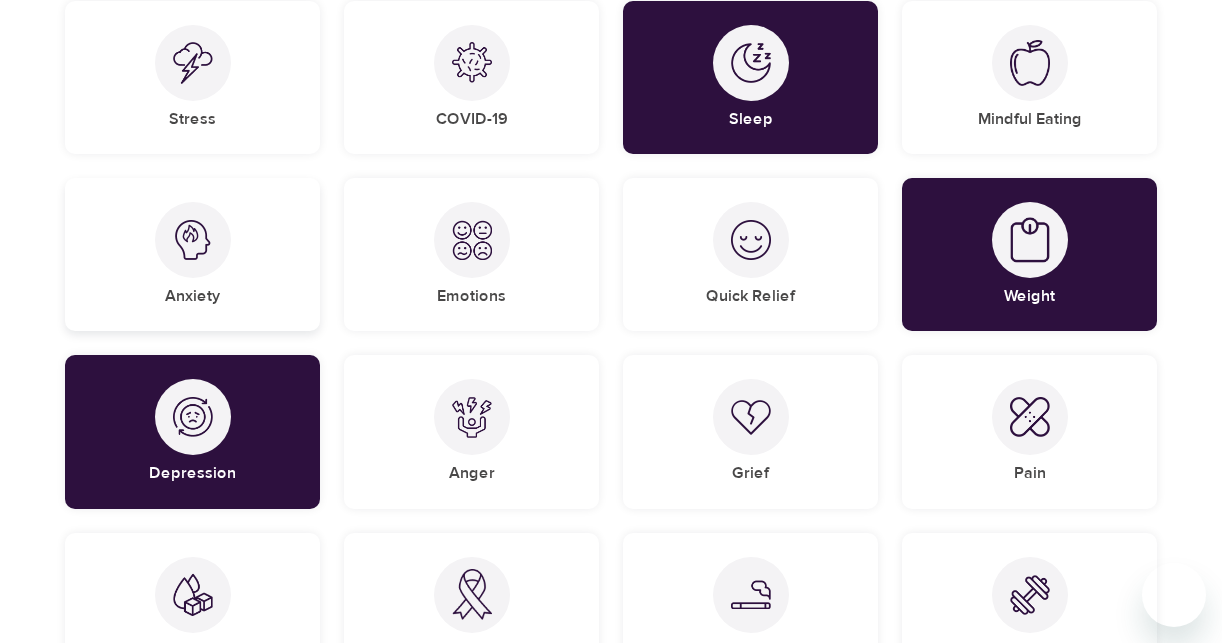 click on "Anxiety" at bounding box center (192, 254) 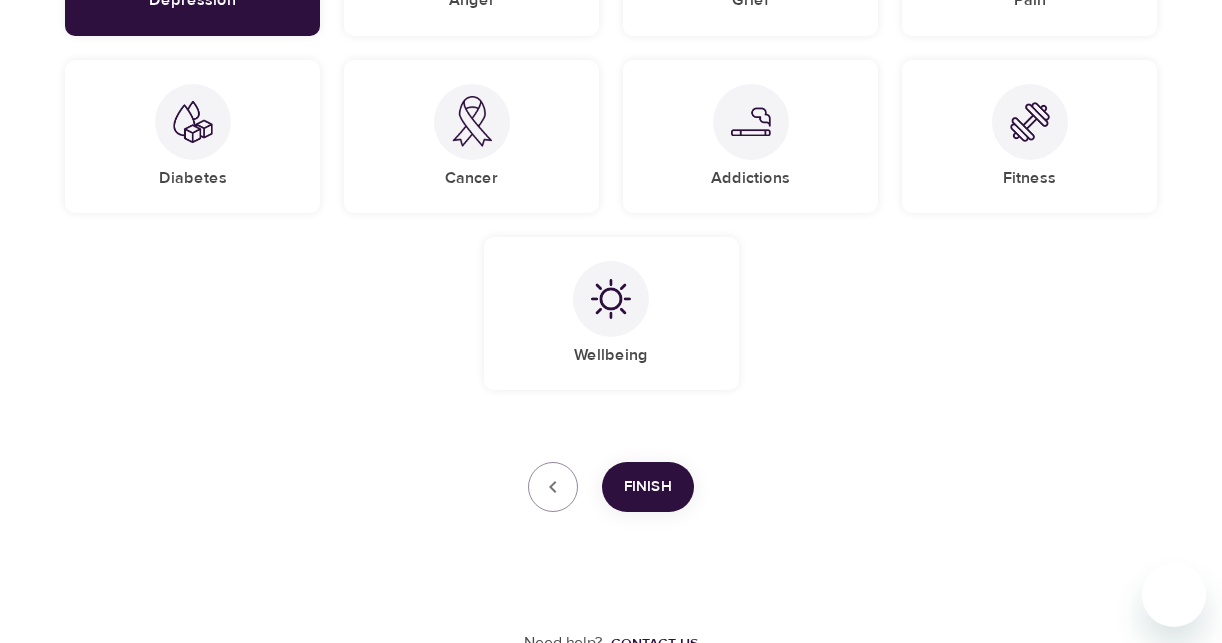 scroll, scrollTop: 799, scrollLeft: 0, axis: vertical 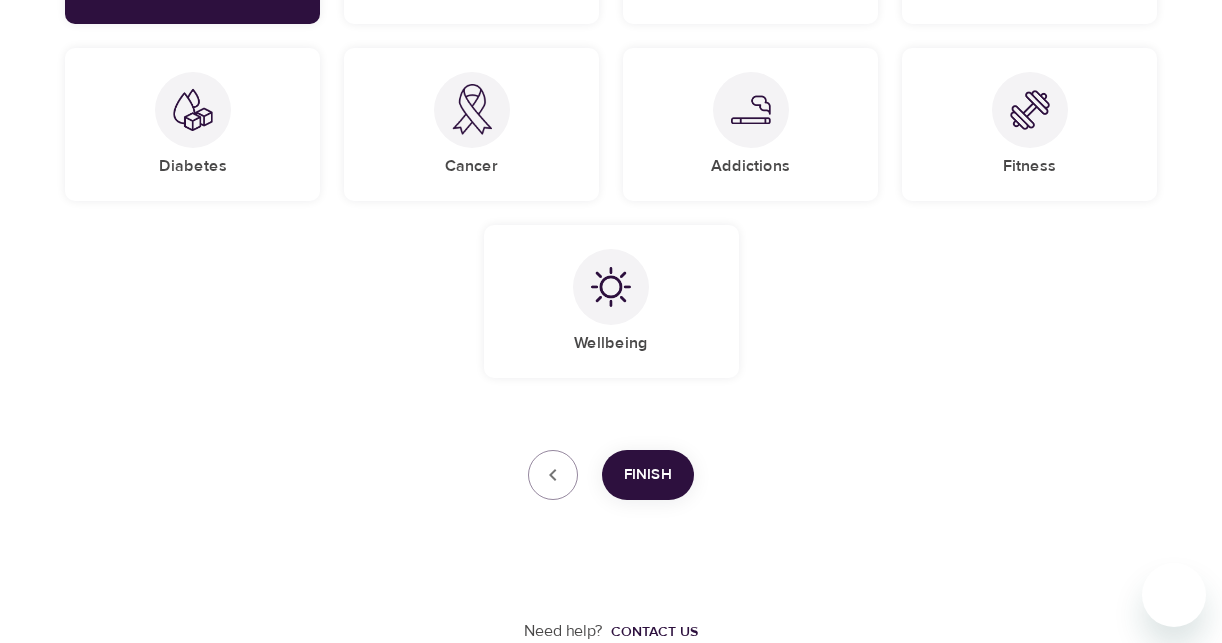click on "Finish" at bounding box center [648, 475] 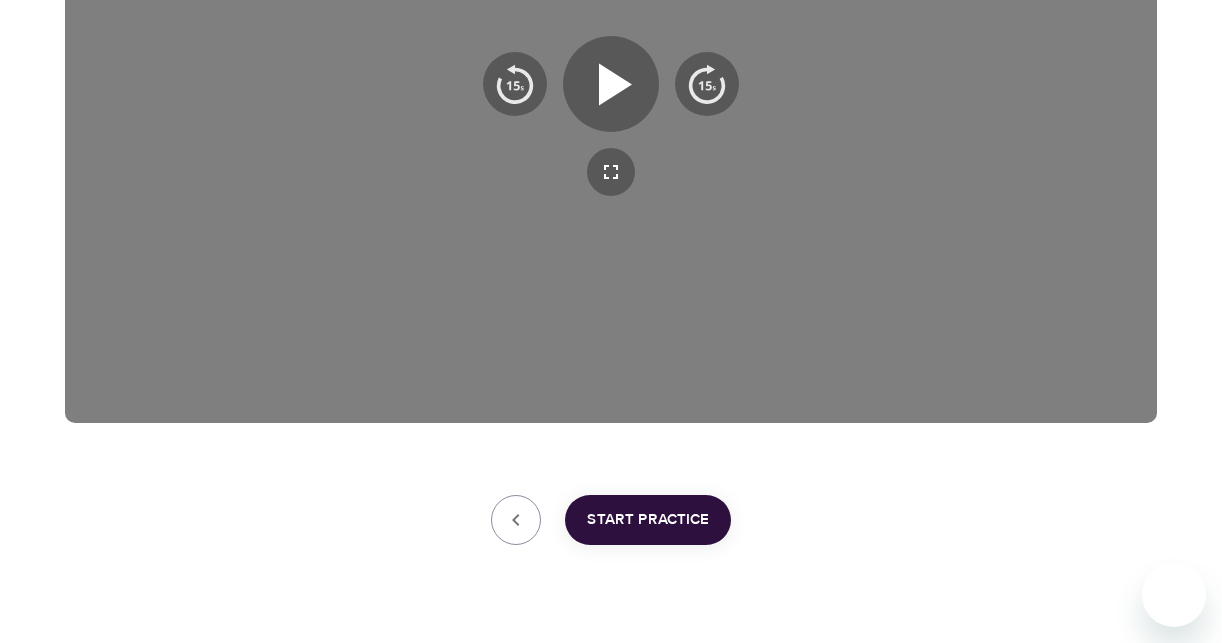 scroll, scrollTop: 549, scrollLeft: 0, axis: vertical 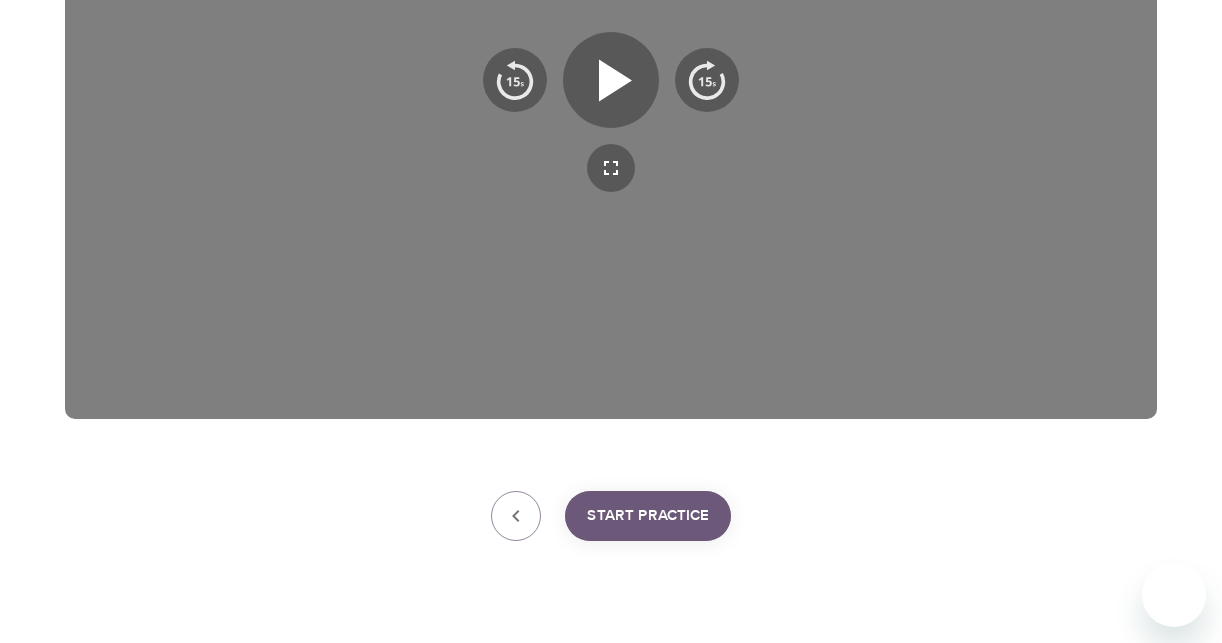 click on "Start Practice" at bounding box center (648, 516) 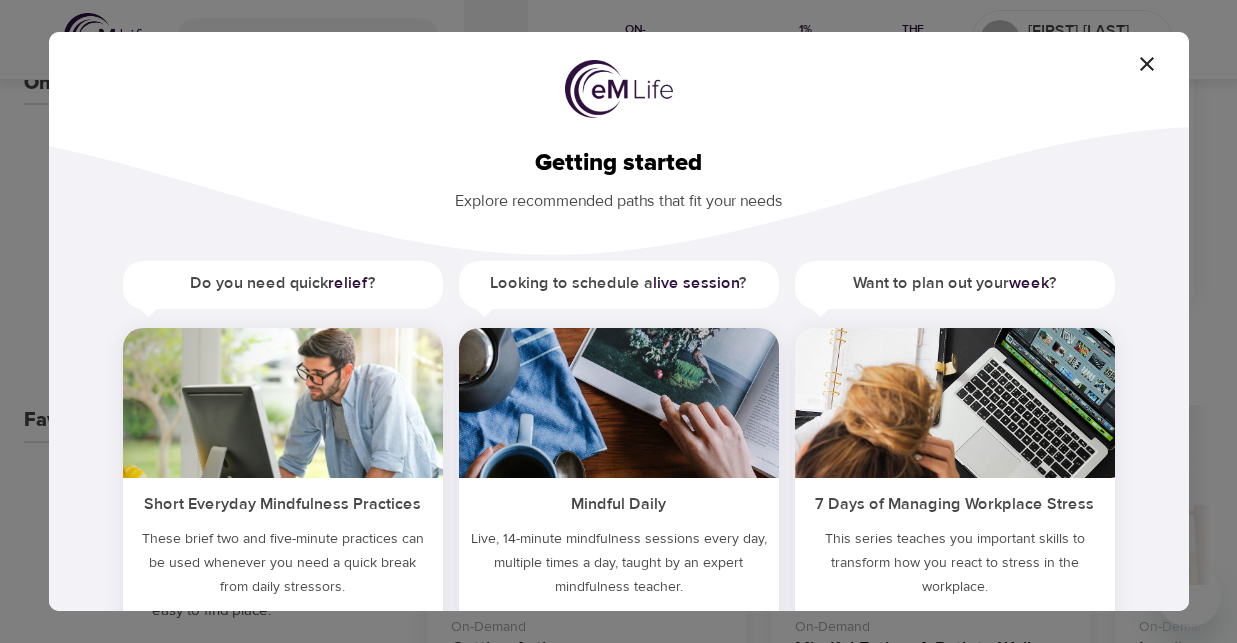 click on "Getting started Explore recommended paths that fit your needs Do you need quick  relief ? Short Everyday Mindfulness Practices These brief two and five-minute practices can be used whenever you need a quick break from daily stressors. Play episode Looking to schedule a  live session ? Mindful Daily Live, 14-minute mindfulness sessions every day, multiple times a day, taught by an expert mindfulness teacher. Register Want to plan out your  week ? 7 Days of Managing Workplace Stress This series teaches you important skills to transform how you react to stress in the workplace. Start day one   Learn more about mindfulness" at bounding box center (619, 406) 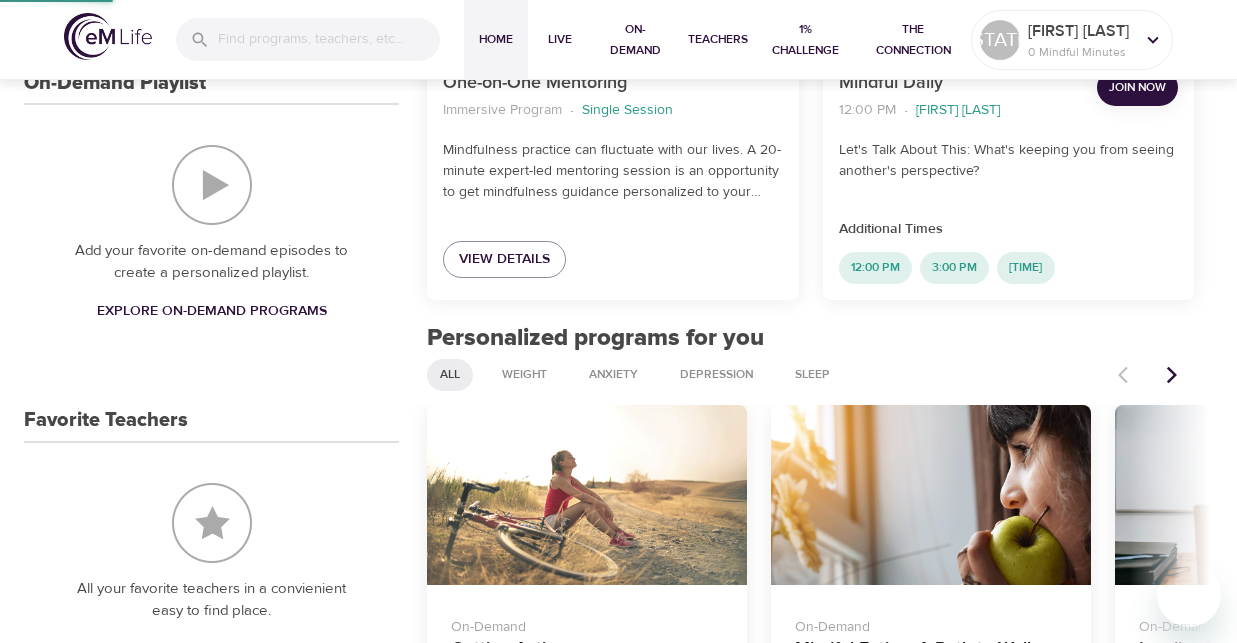 click at bounding box center (283, 403) 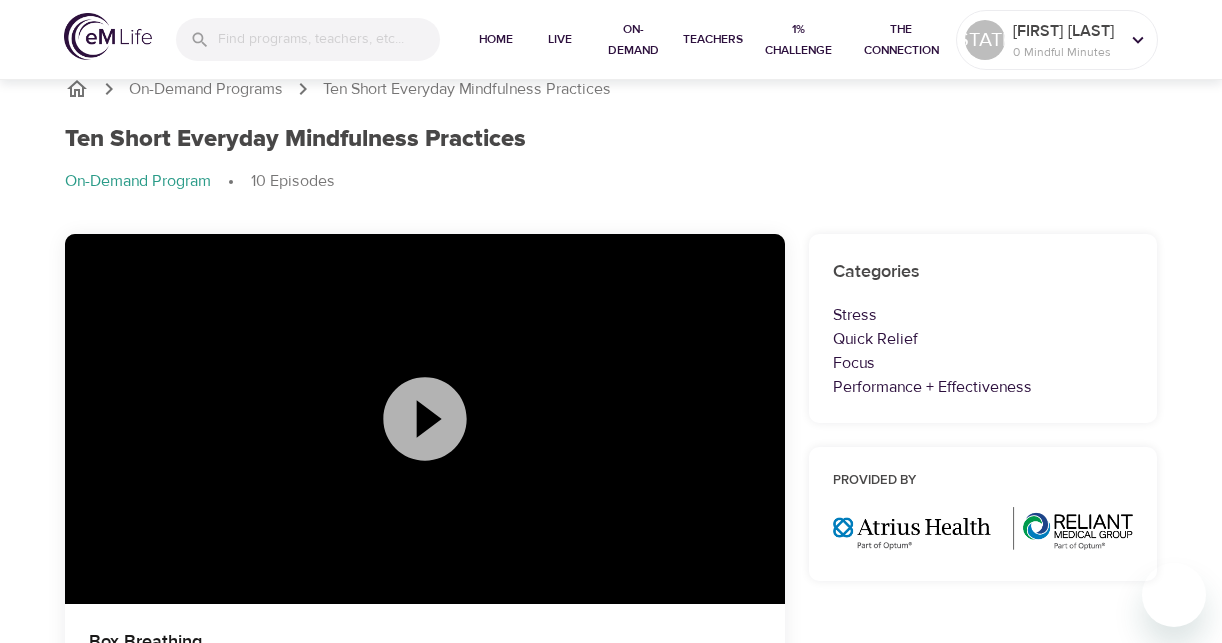 scroll, scrollTop: 0, scrollLeft: 0, axis: both 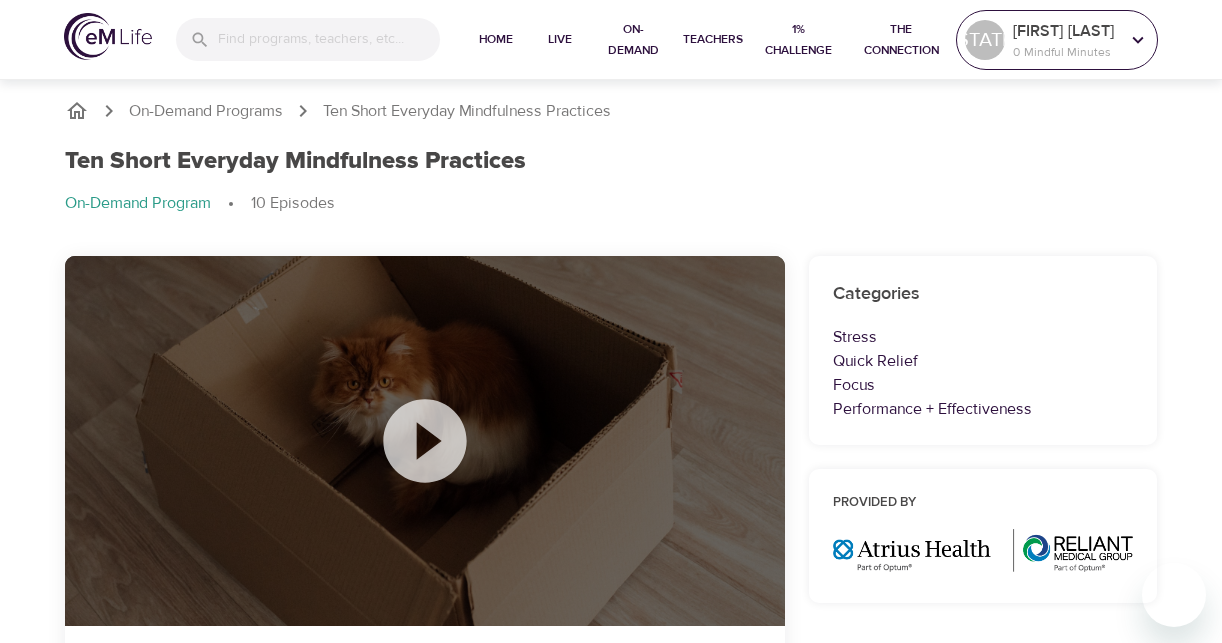 click on "[FIRST] [LAST]" at bounding box center [1066, 31] 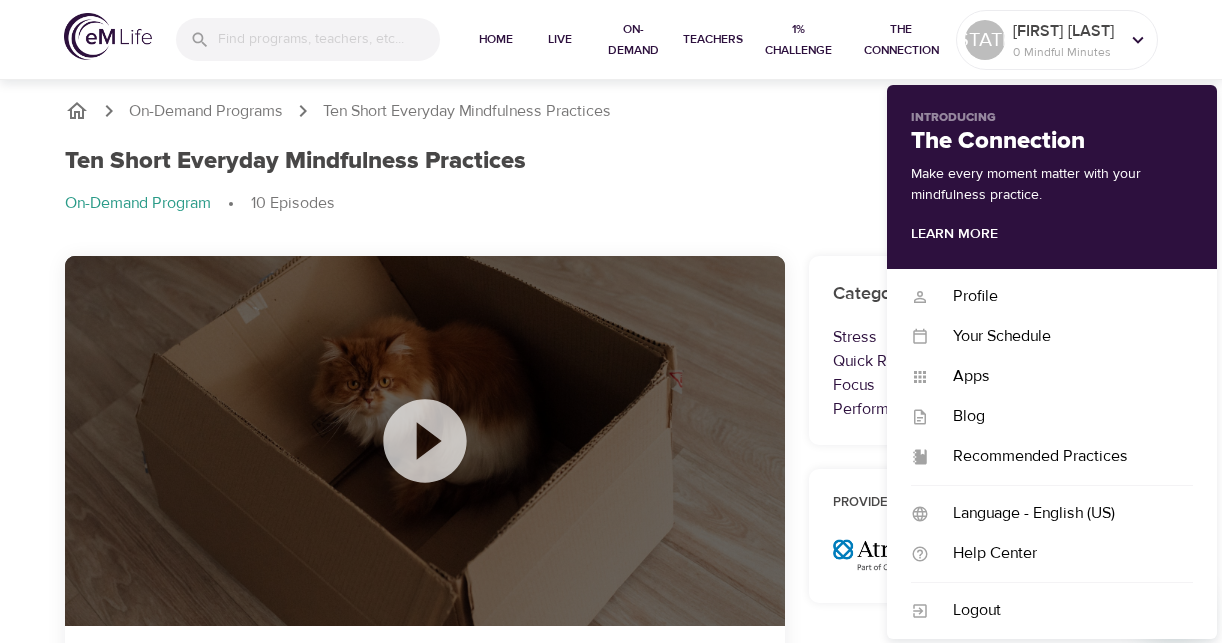 click on "On-Demand Programs Ten Short Everyday Mindfulness Practices Ten Short Everyday Mindfulness Practices On-Demand Program 10 Episodes Box Breathing Episode 1 0:00  /  3:00 10 Episodes Box Breathing Episode 1    - 3 minutes When you are feeling stressed and finding it hard to focus, this practice helps you clear your head and calm your nerves. Play Add to Playlist Naming Emotions Episode 2    - 3 minutes 40 seconds Everyone gets triggered by difficult emotions at times and by naming the emotion, we can lessen its charge and stay calm and clear-headed. Play Add to Playlist Connecting with Nature Episode 3    - 4 minutes 46 seconds By spending a few minutes in nature, we can wash away our stress and feel more grounded and alive. Play Add to Playlist Getting Grounded Episode 4    - 3 minutes 58 seconds Busy days often find us in our thinking minds and in front of our screens. Taking a moment to connect with the feet on the ground helps us be present to the moment. Play Add to Playlist Being in the Body Episode 5" at bounding box center [611, 1739] 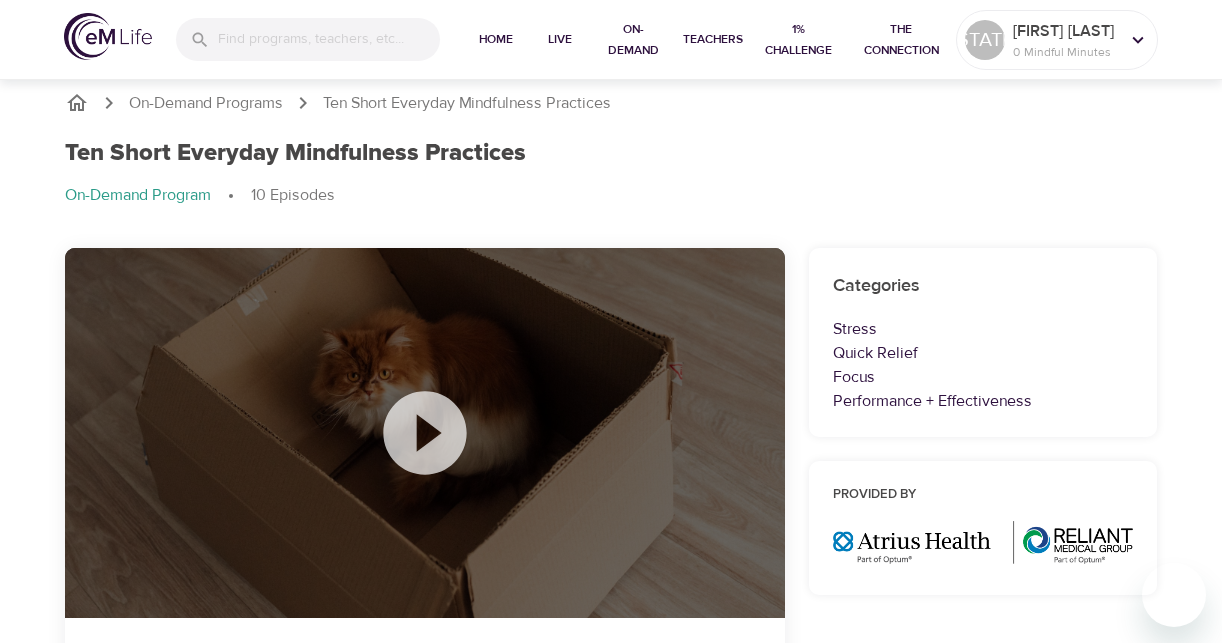 scroll, scrollTop: 0, scrollLeft: 0, axis: both 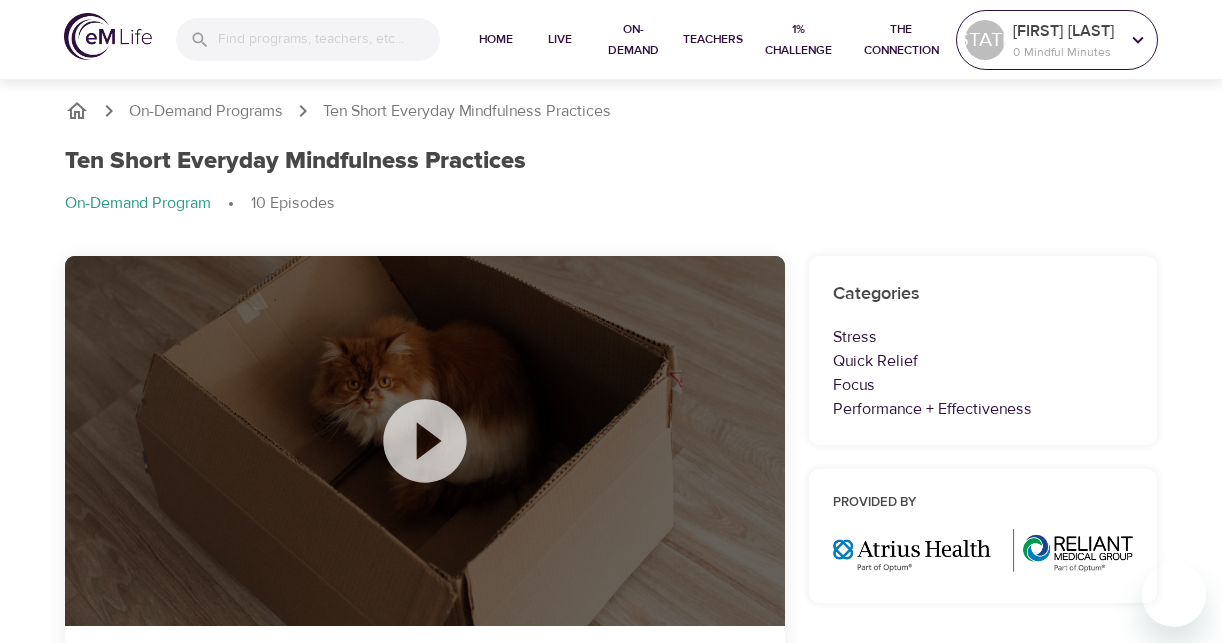 click on "[STATE]" at bounding box center [985, 40] 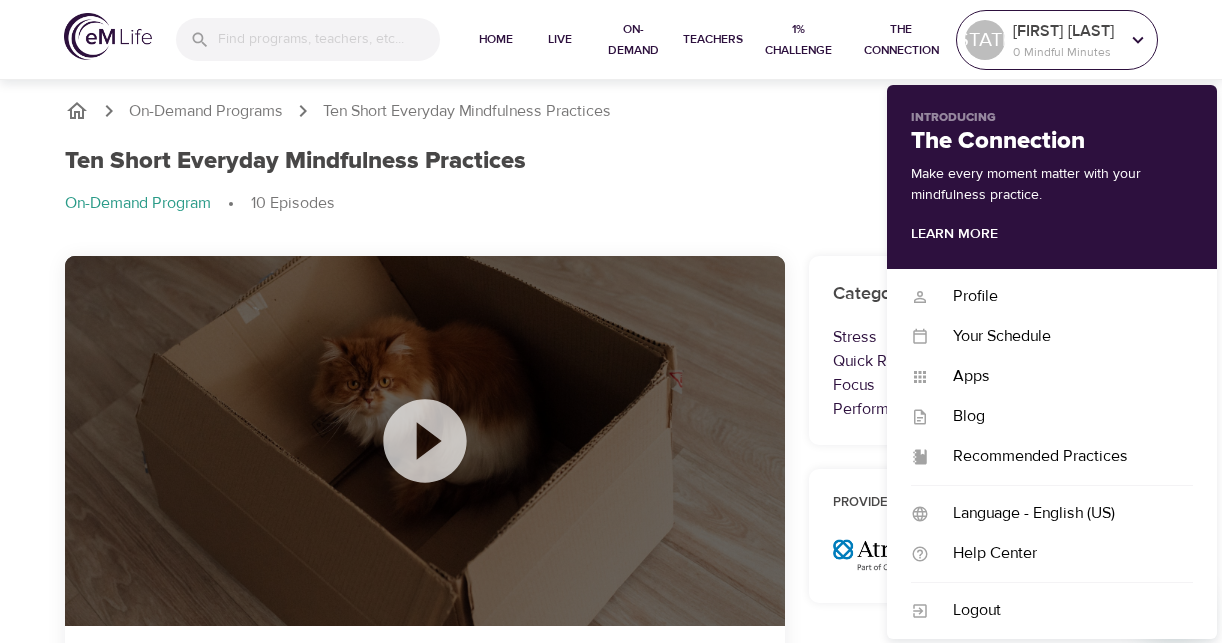 click on "[STATE]" at bounding box center (985, 40) 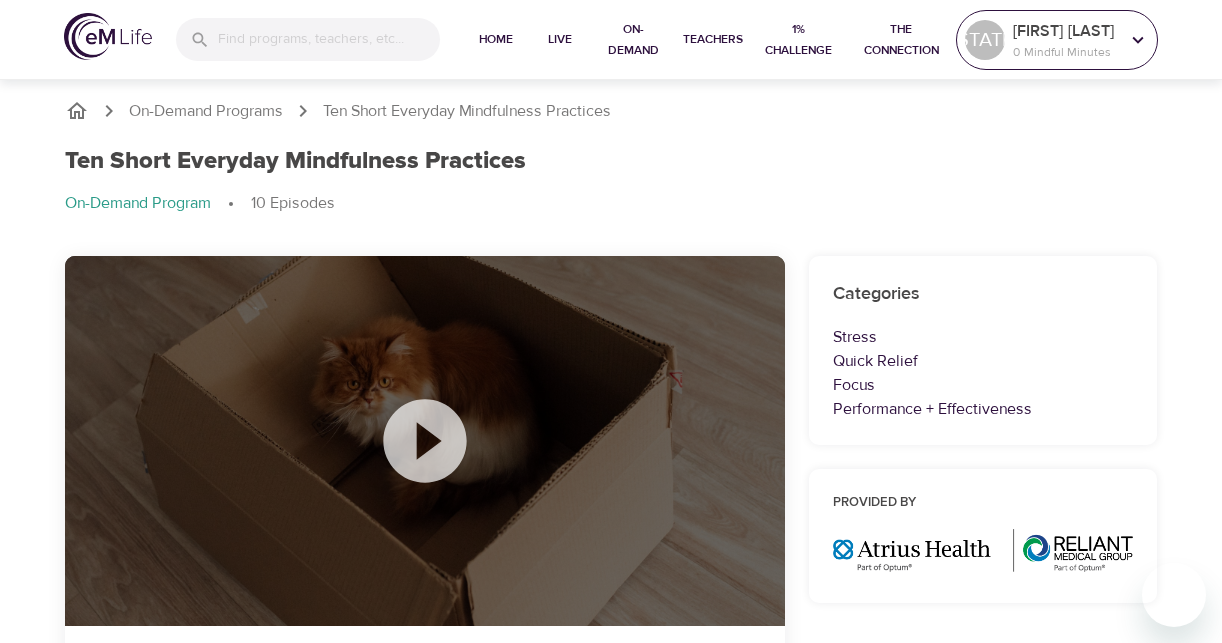 click on "[STATE]" at bounding box center (985, 40) 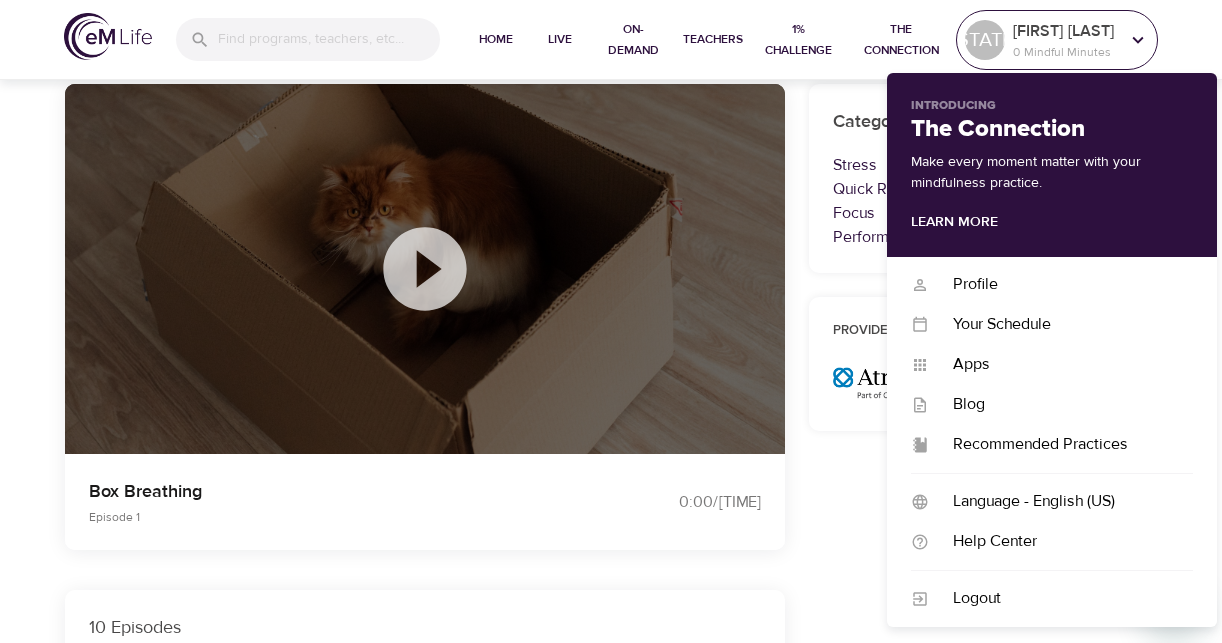 scroll, scrollTop: 200, scrollLeft: 0, axis: vertical 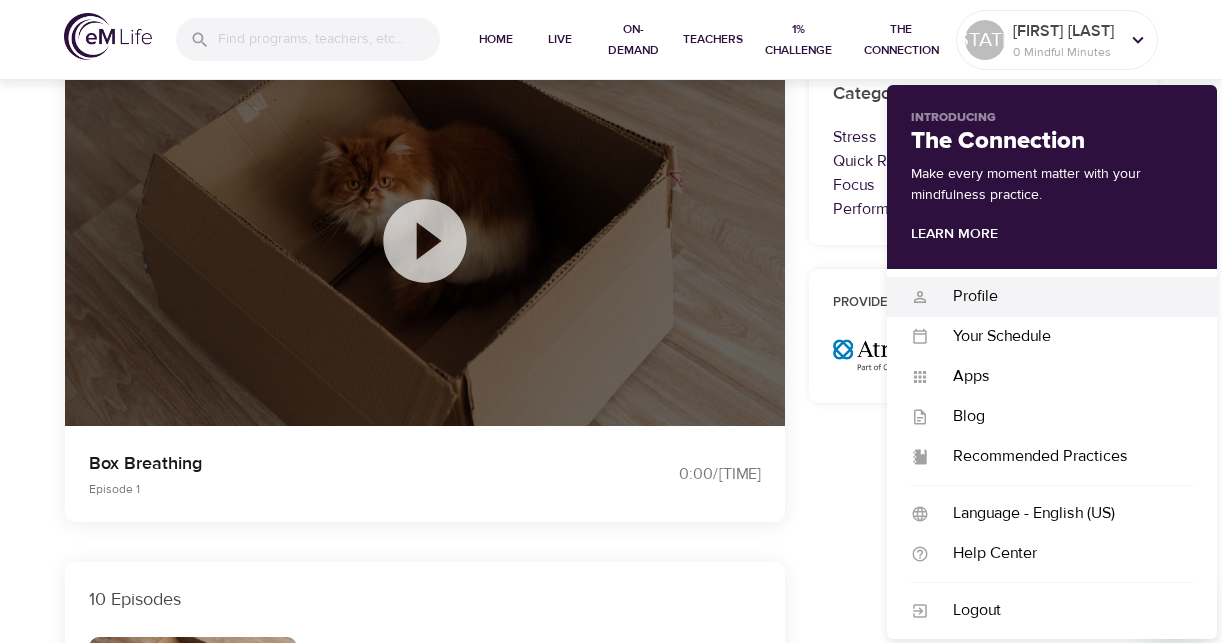 click on "Profile" at bounding box center [1061, 296] 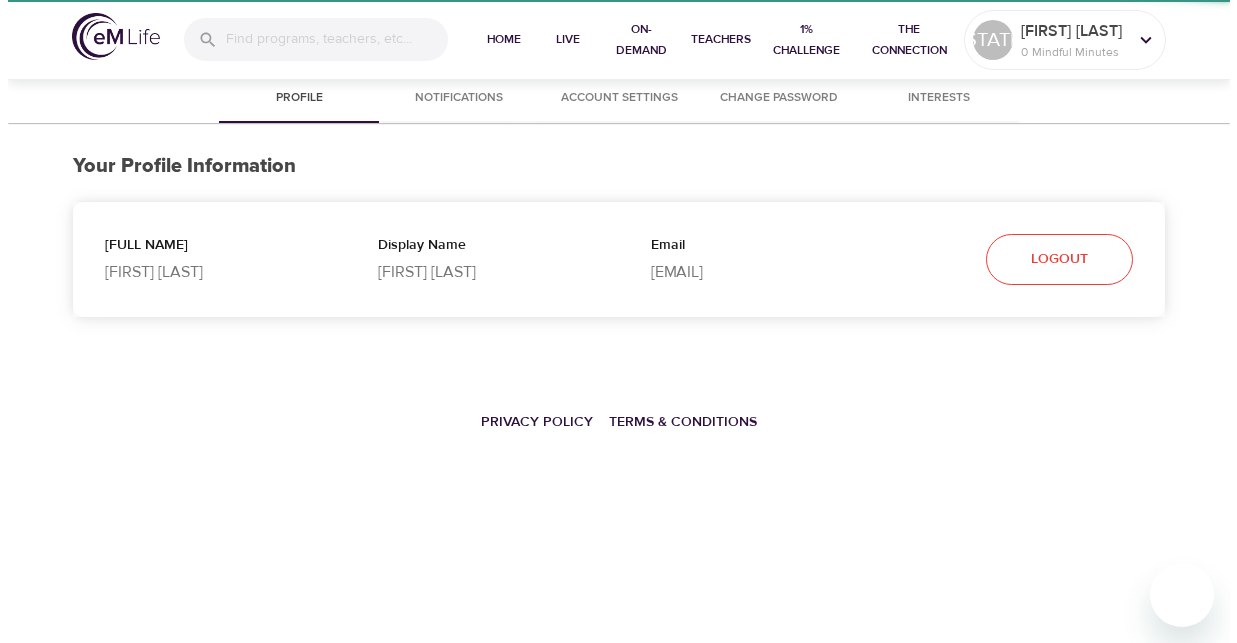 scroll, scrollTop: 0, scrollLeft: 0, axis: both 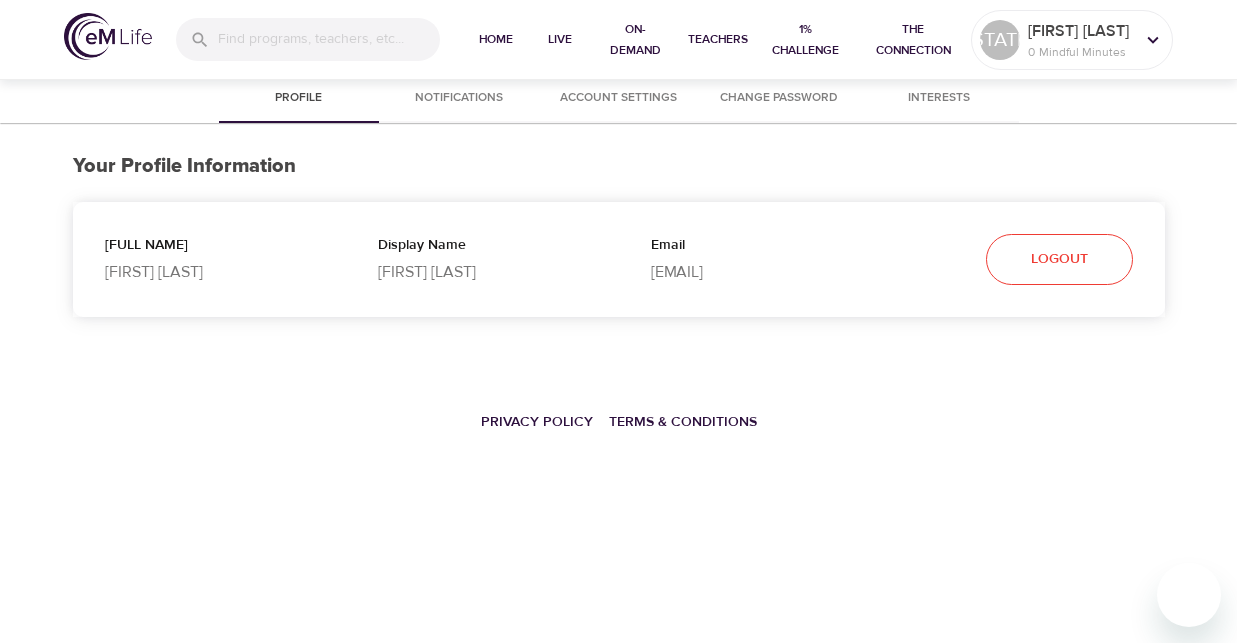 click on "[FIRST] [LAST]" at bounding box center (482, 272) 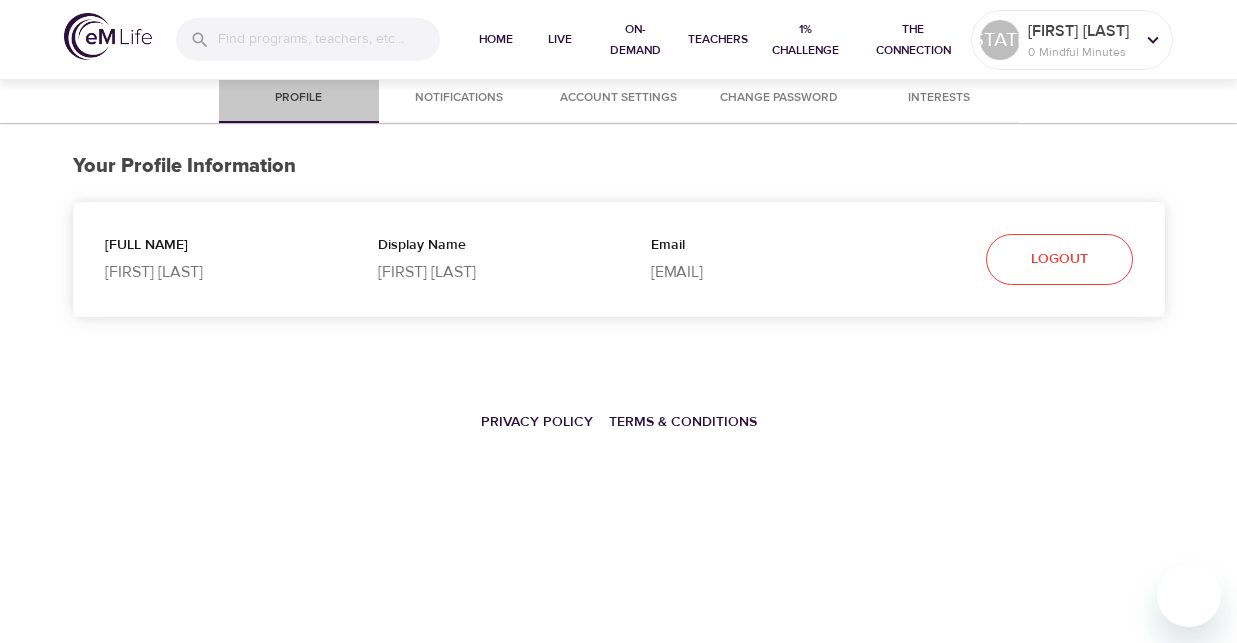 click on "Profile" at bounding box center (299, 98) 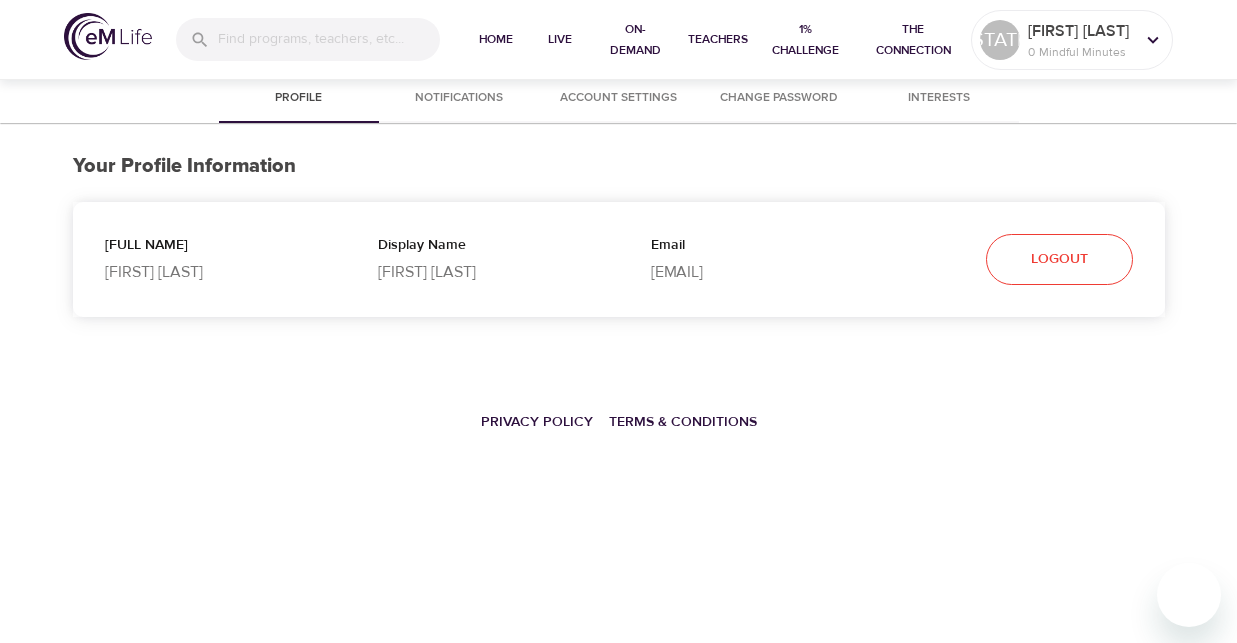 click on "[FIRST] [LAST]" at bounding box center [482, 272] 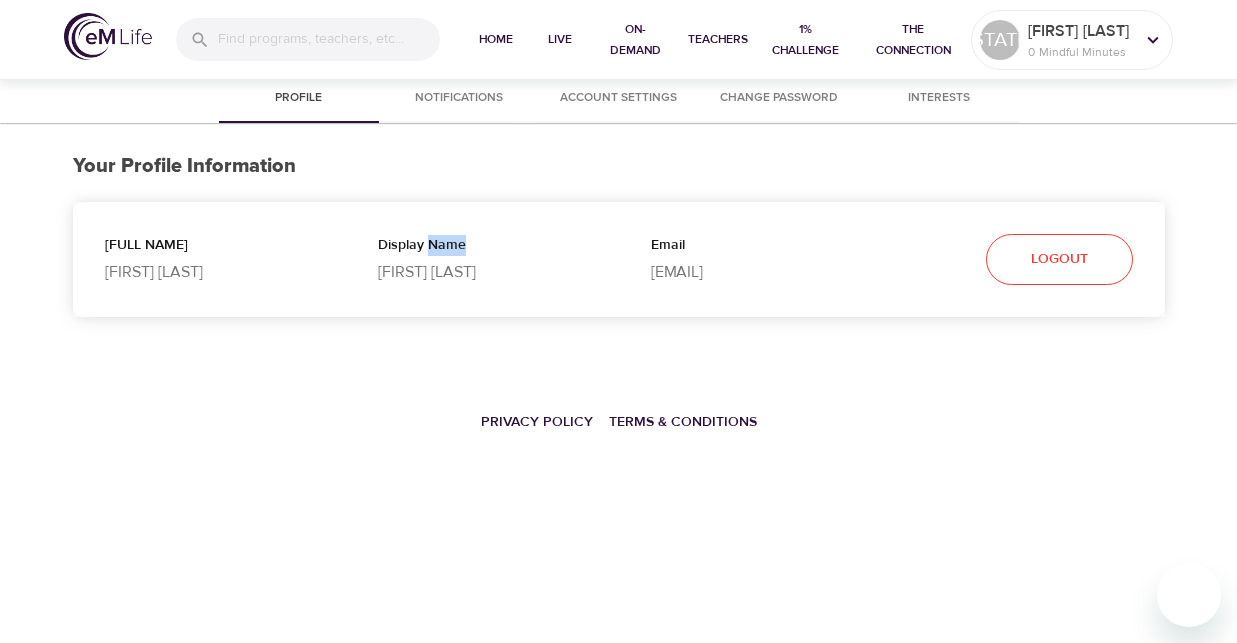 click on "Display Name" at bounding box center [482, 247] 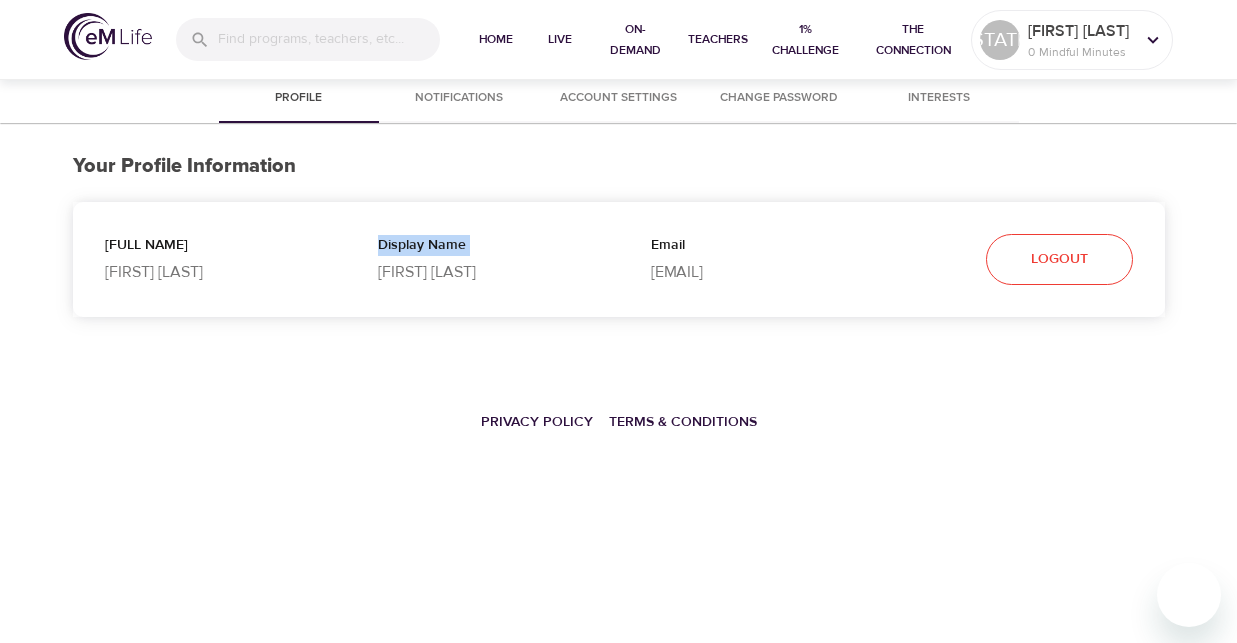 click on "Display Name" at bounding box center (482, 247) 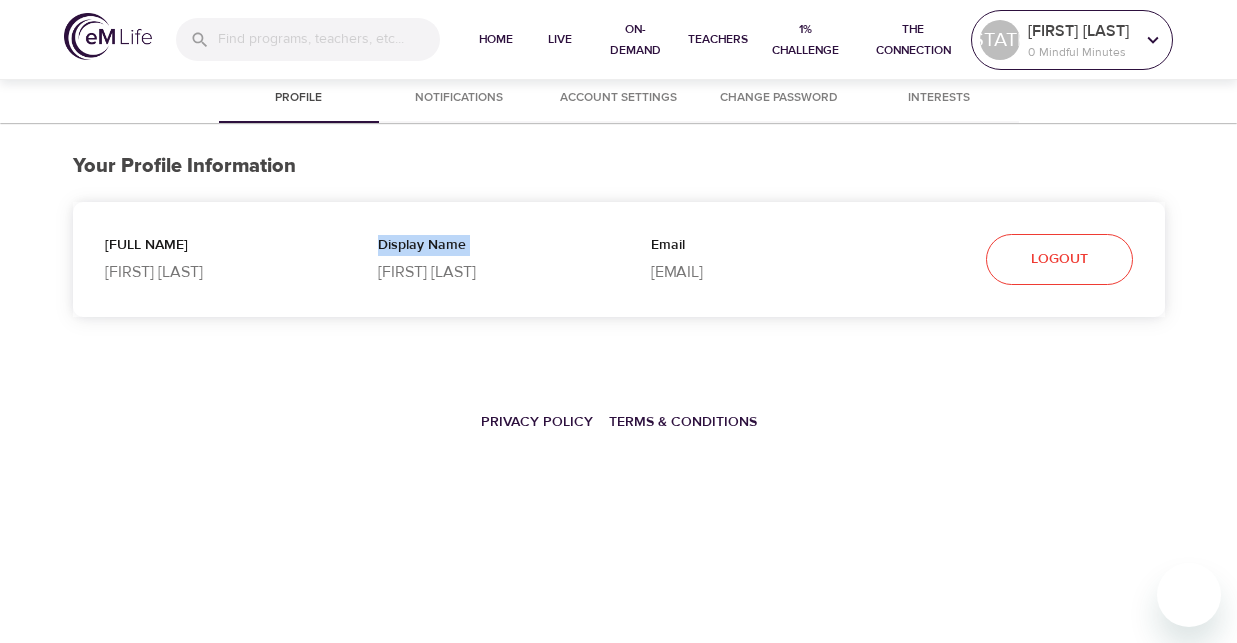 click 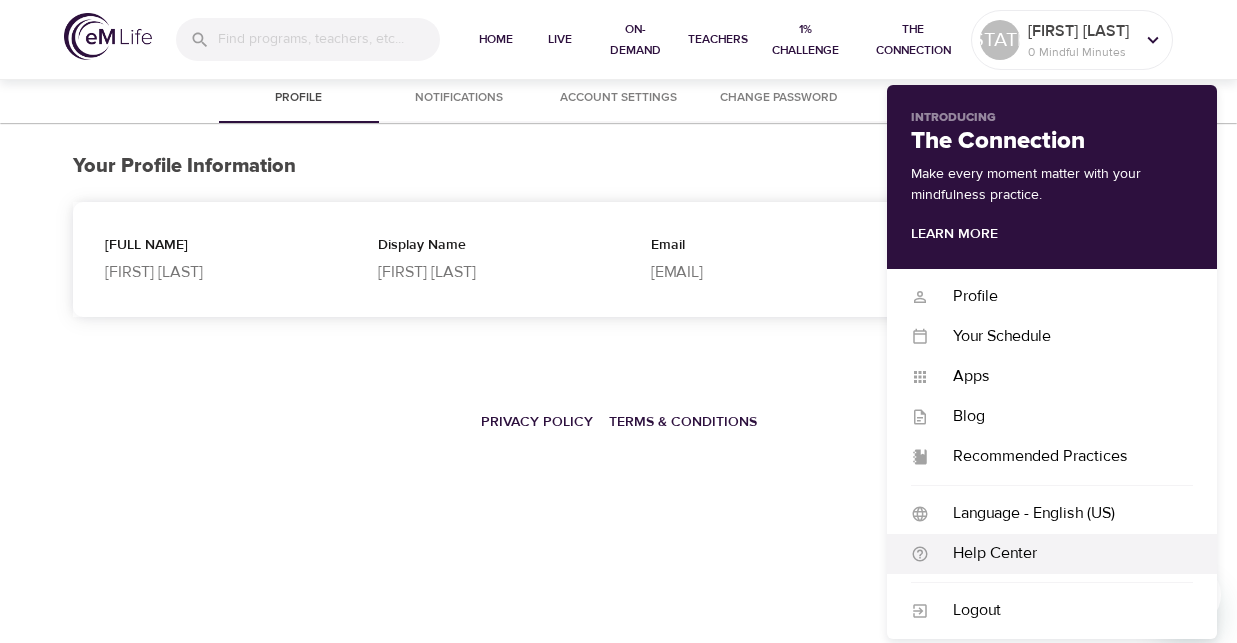 click on "Help Center" at bounding box center (1061, 553) 